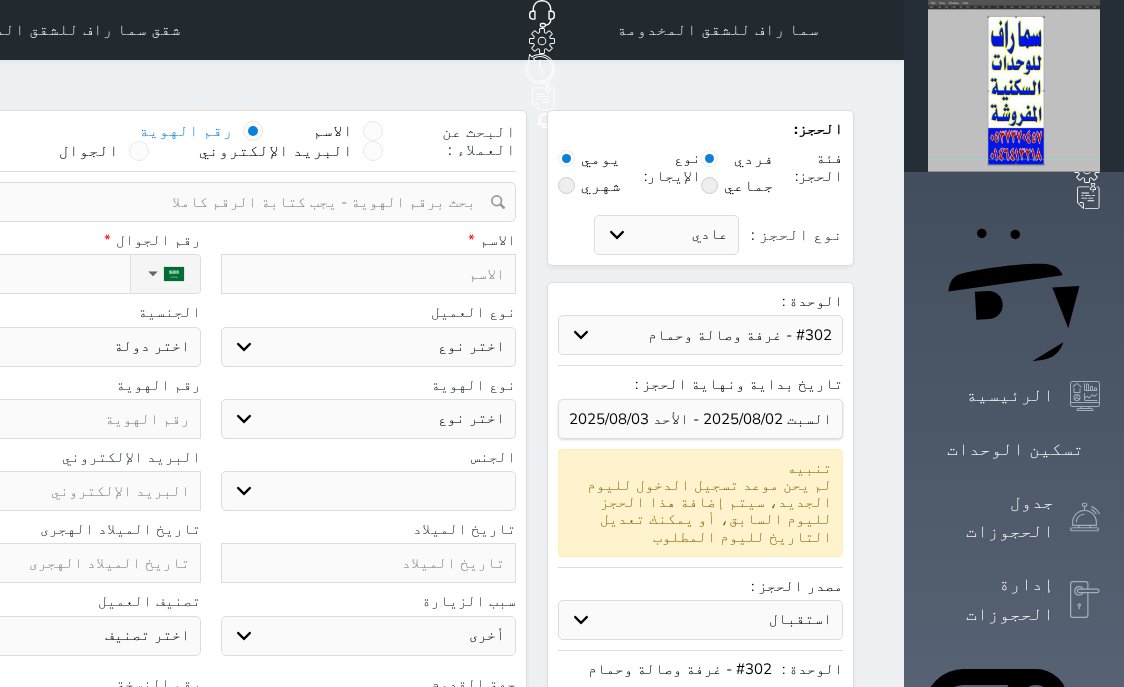 select on "46687" 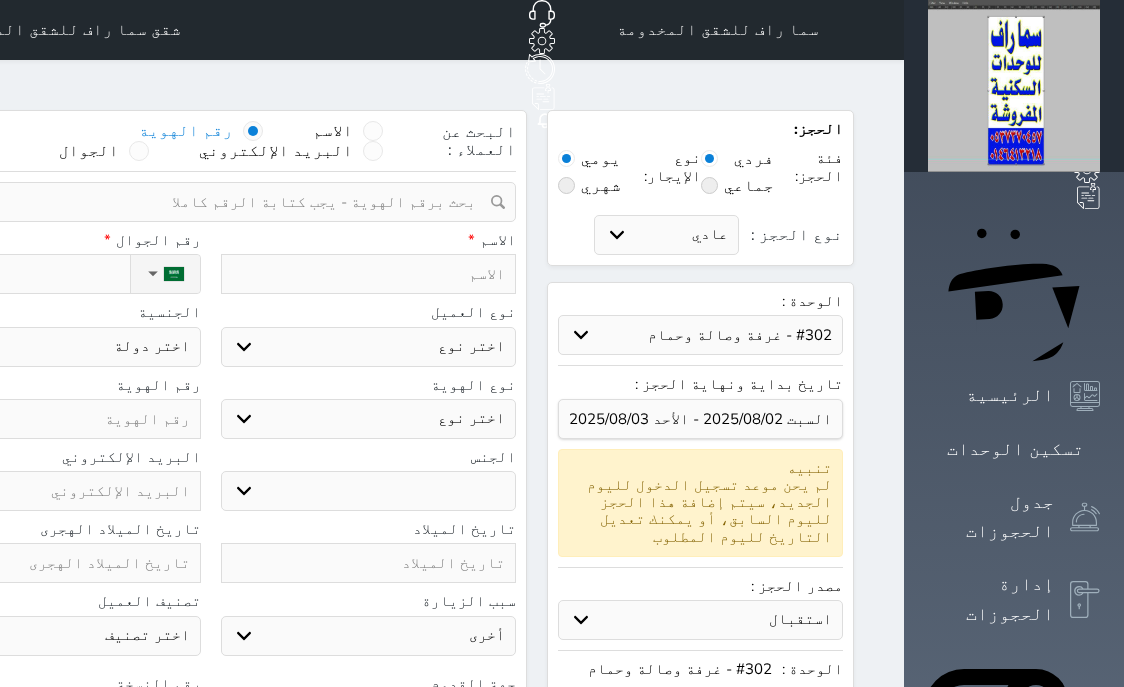 select 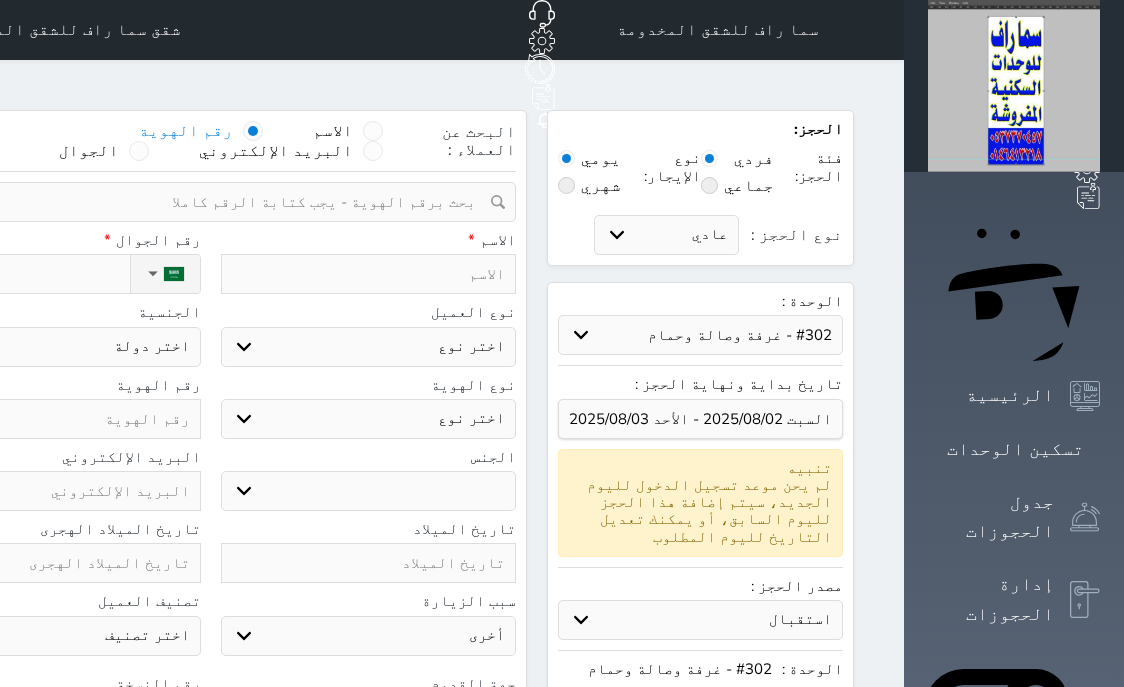 scroll, scrollTop: 0, scrollLeft: 0, axis: both 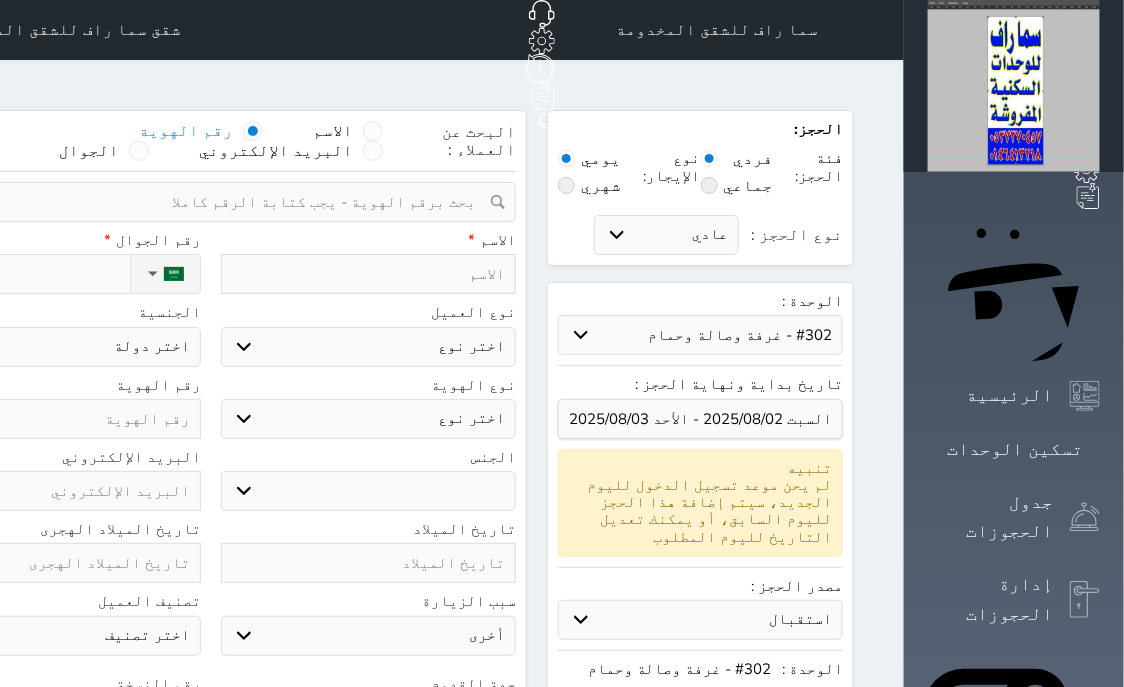 select on "46688" 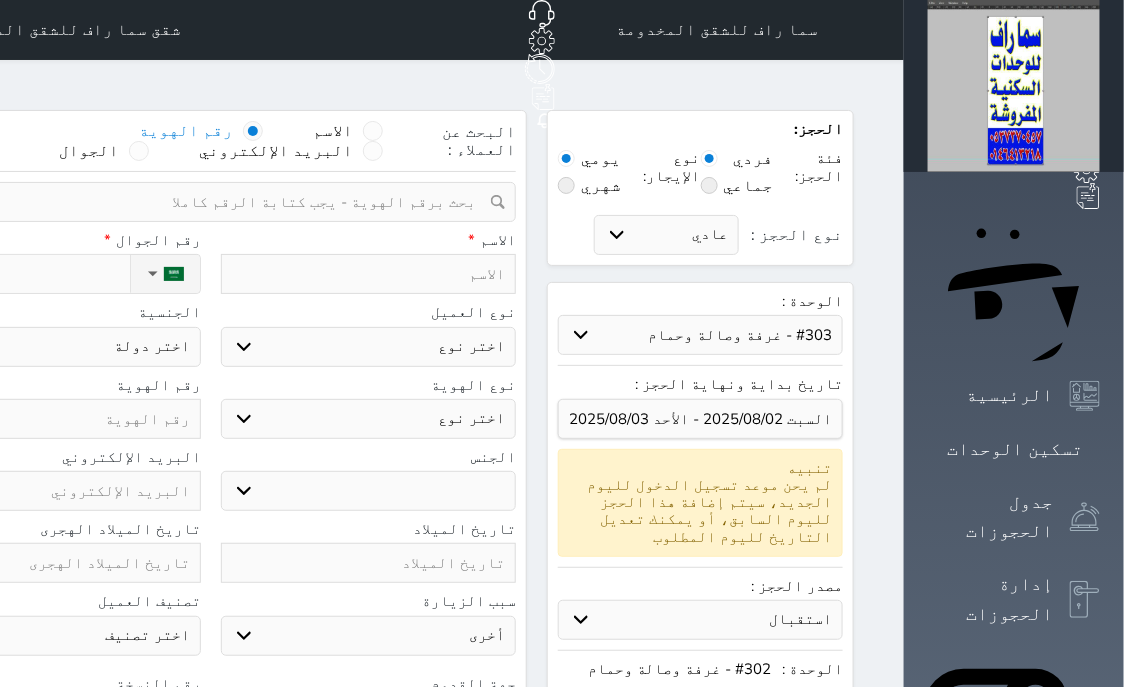 click on "#303 - غرفة وصالة وحمام" at bounding box center [0, 0] 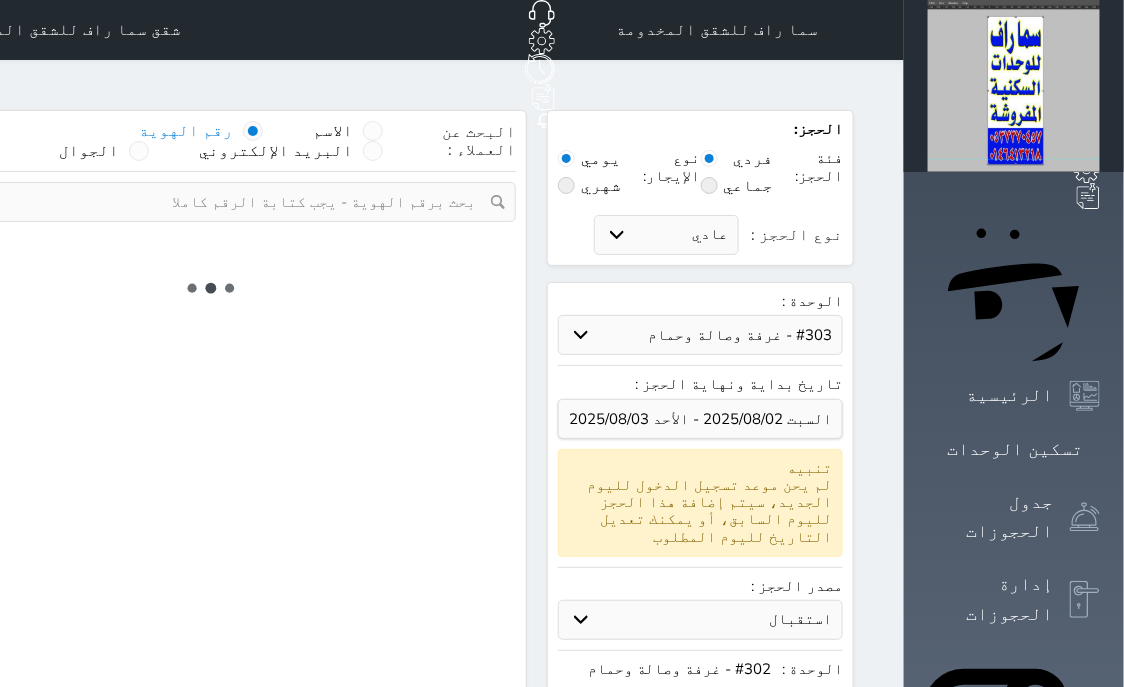 select 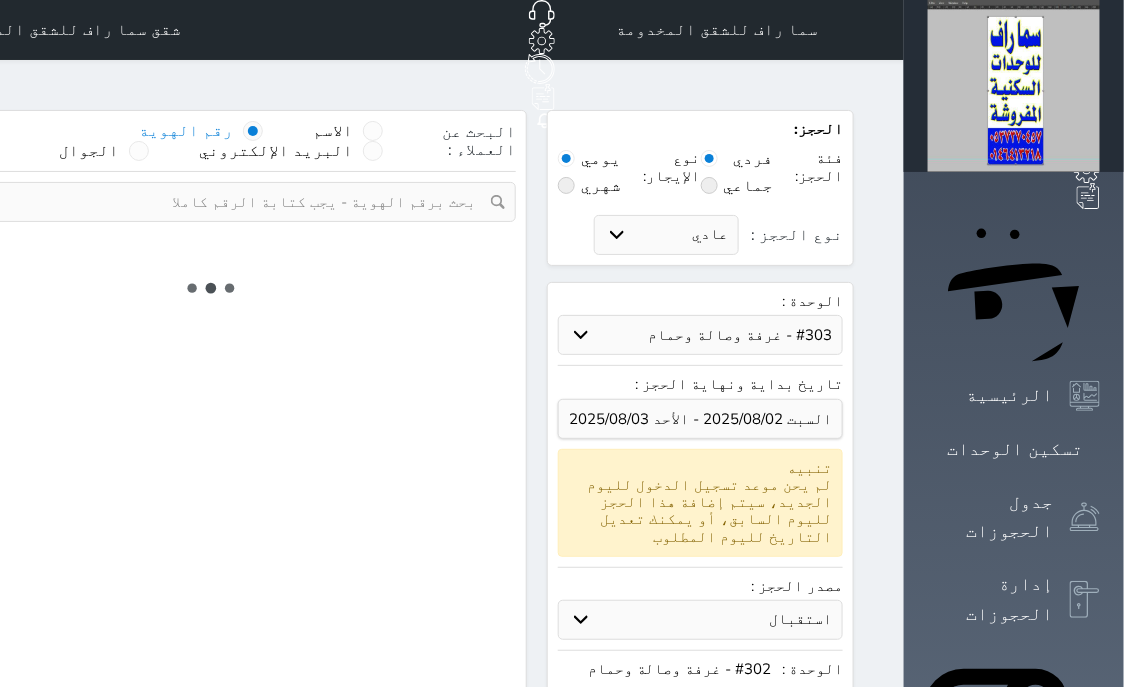 select on "7" 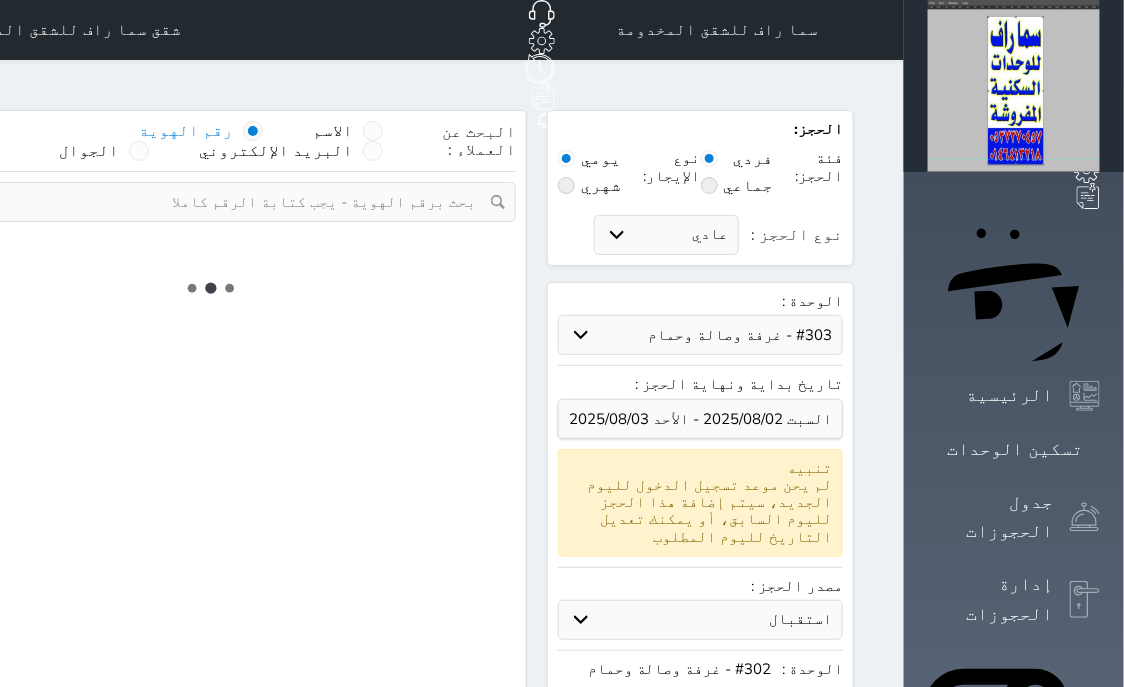 select 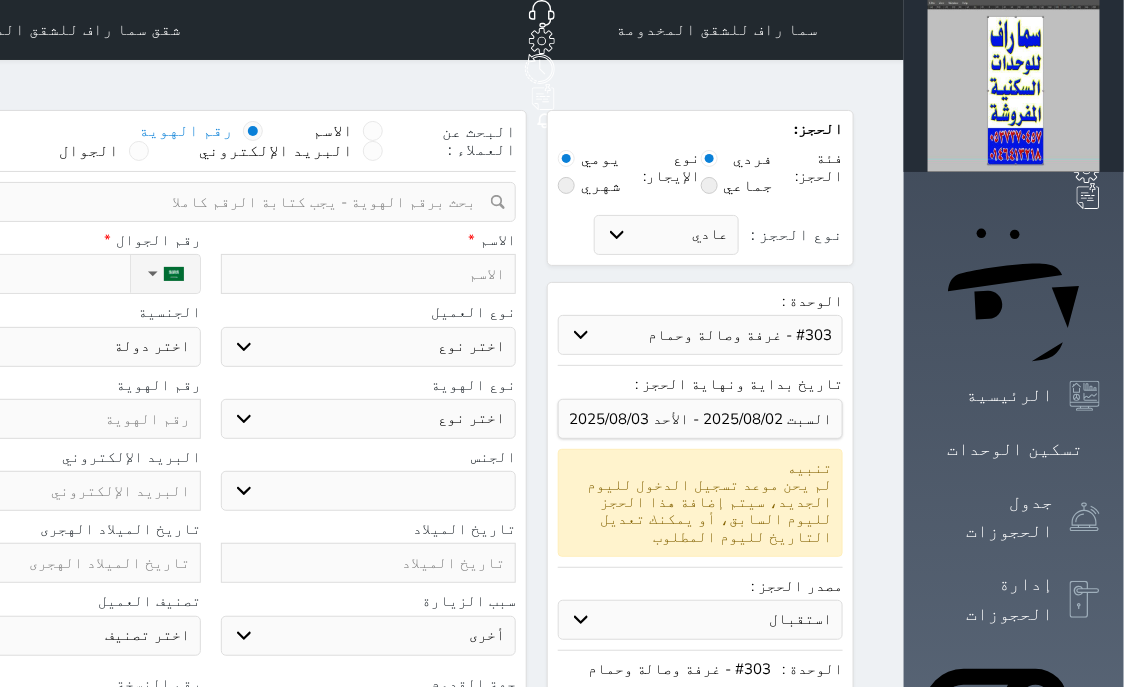 select 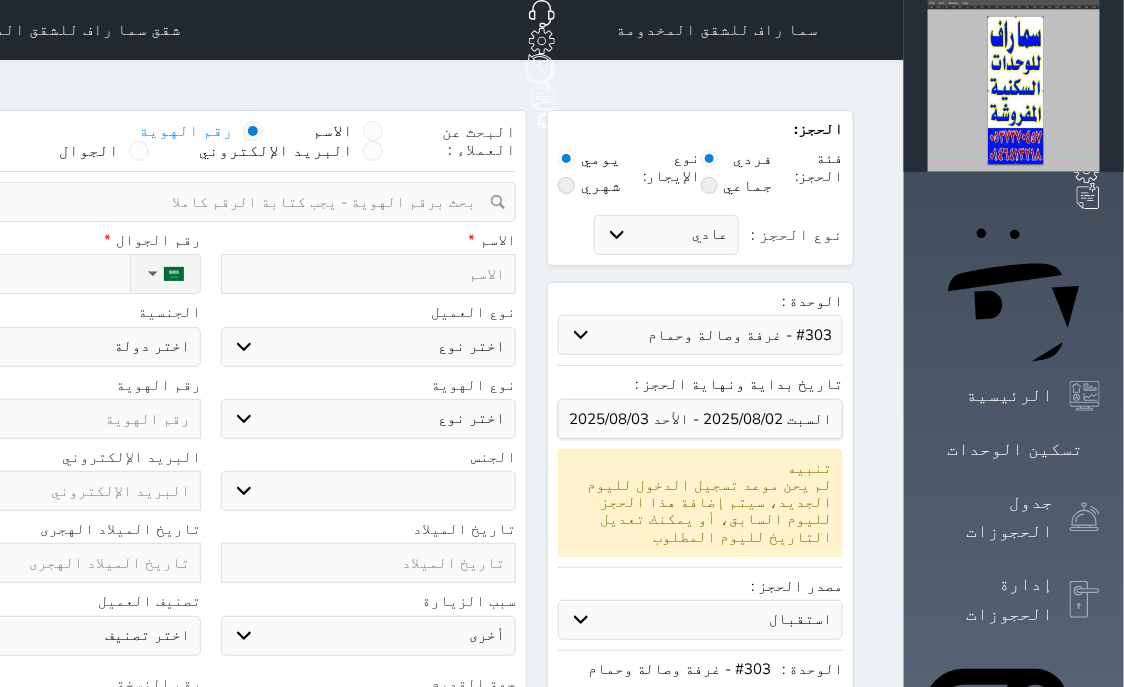 select 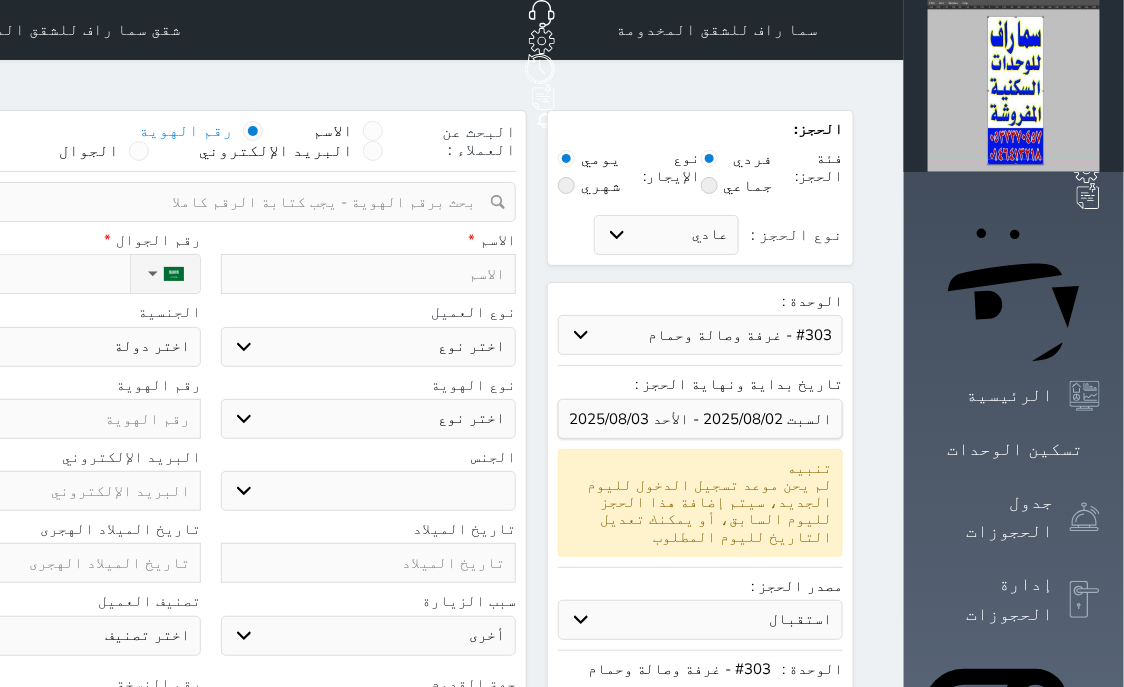 select 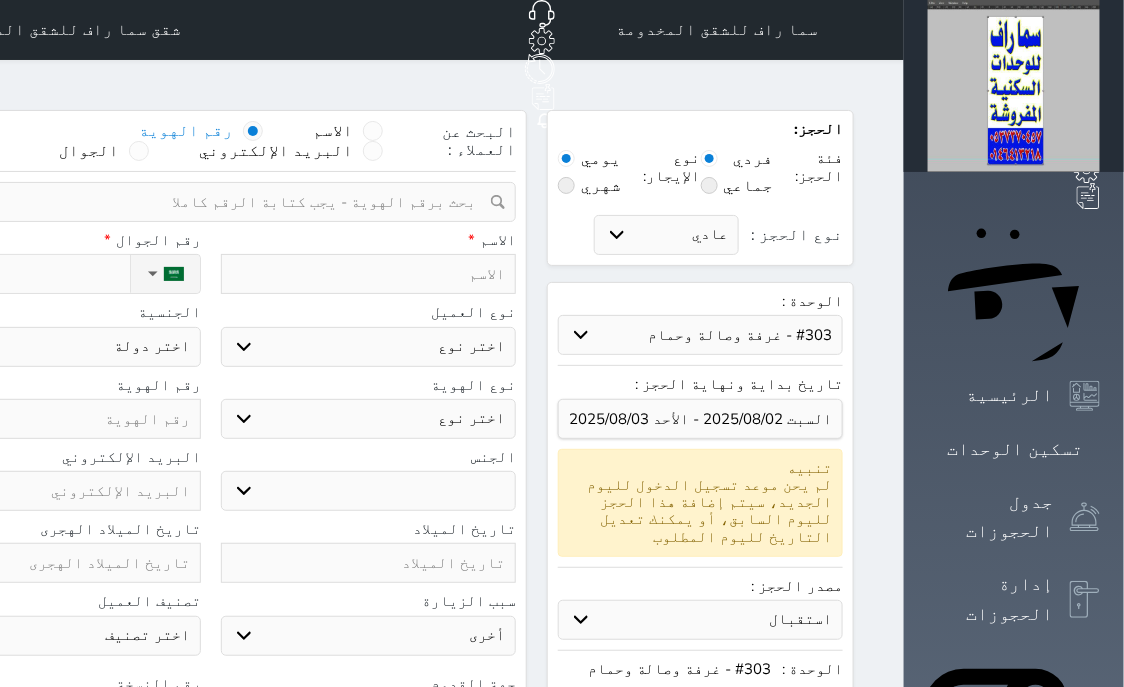 click at bounding box center [203, 202] 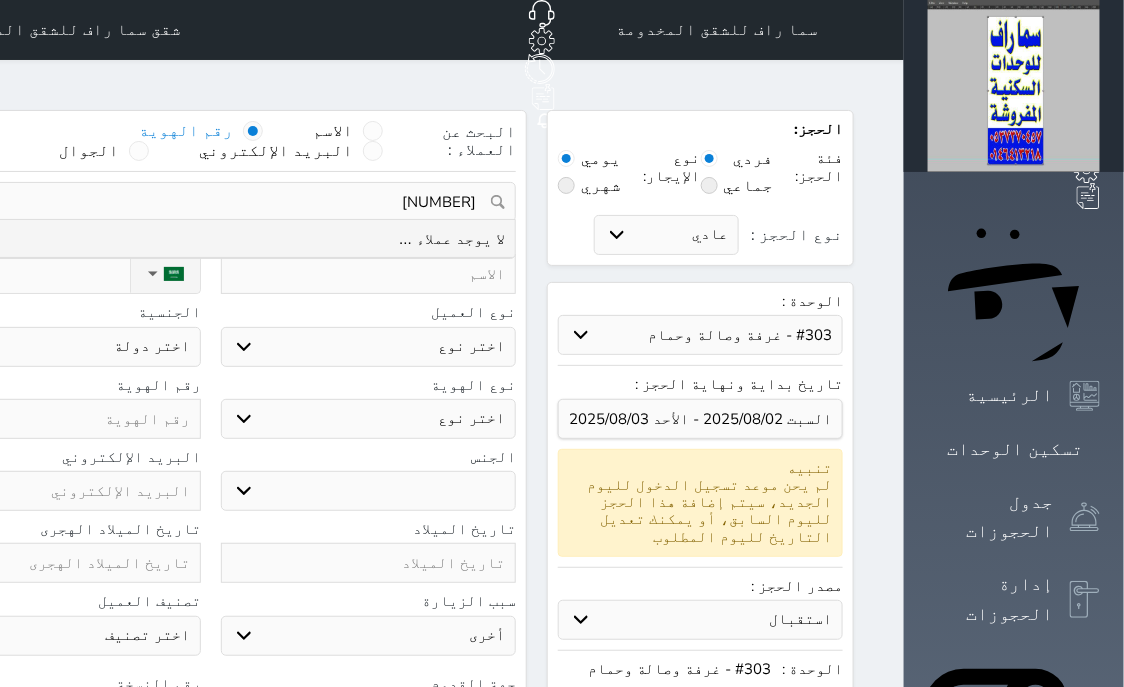 click on "[NUMBER]" at bounding box center [210, 202] 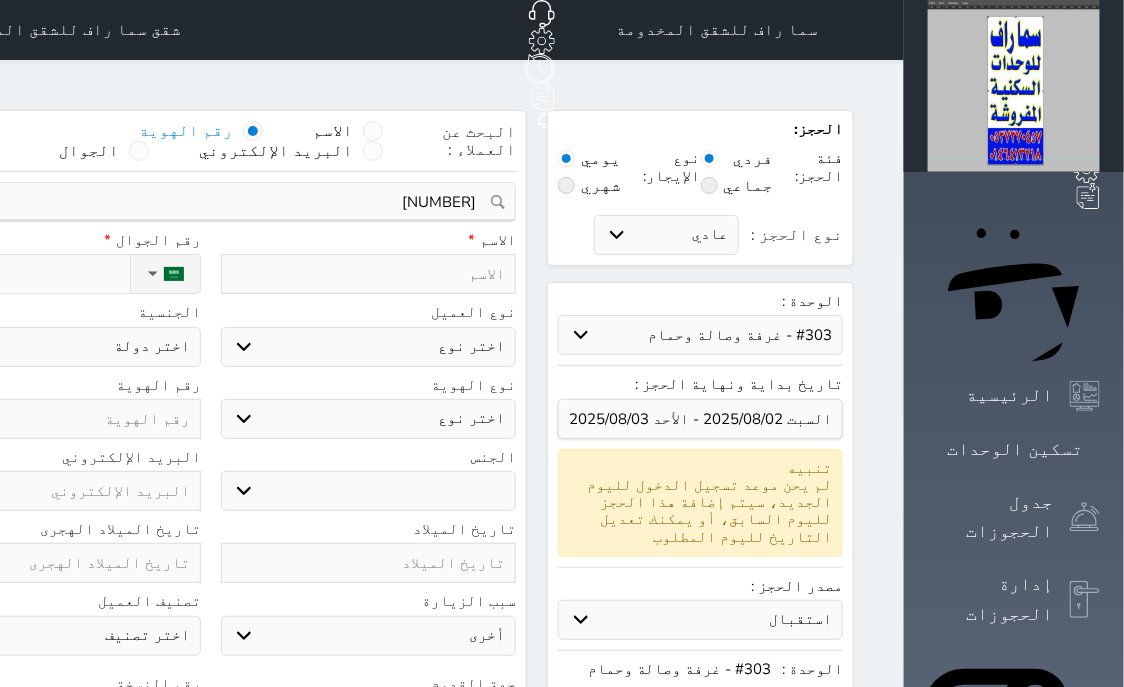 click at bounding box center (369, 274) 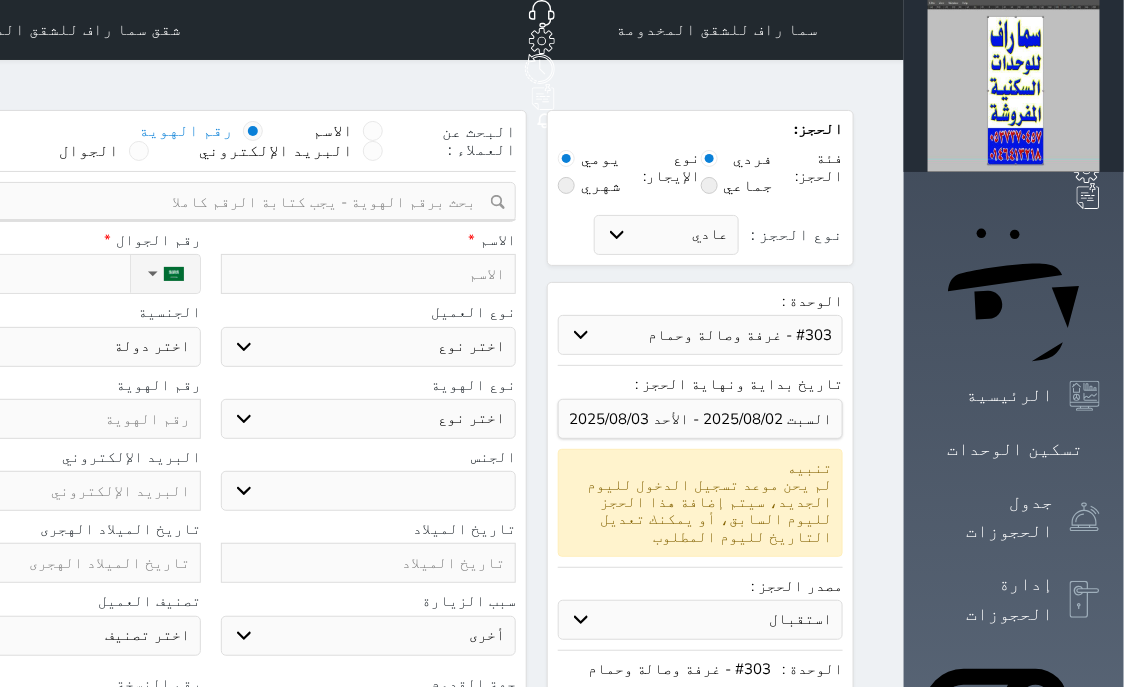 select 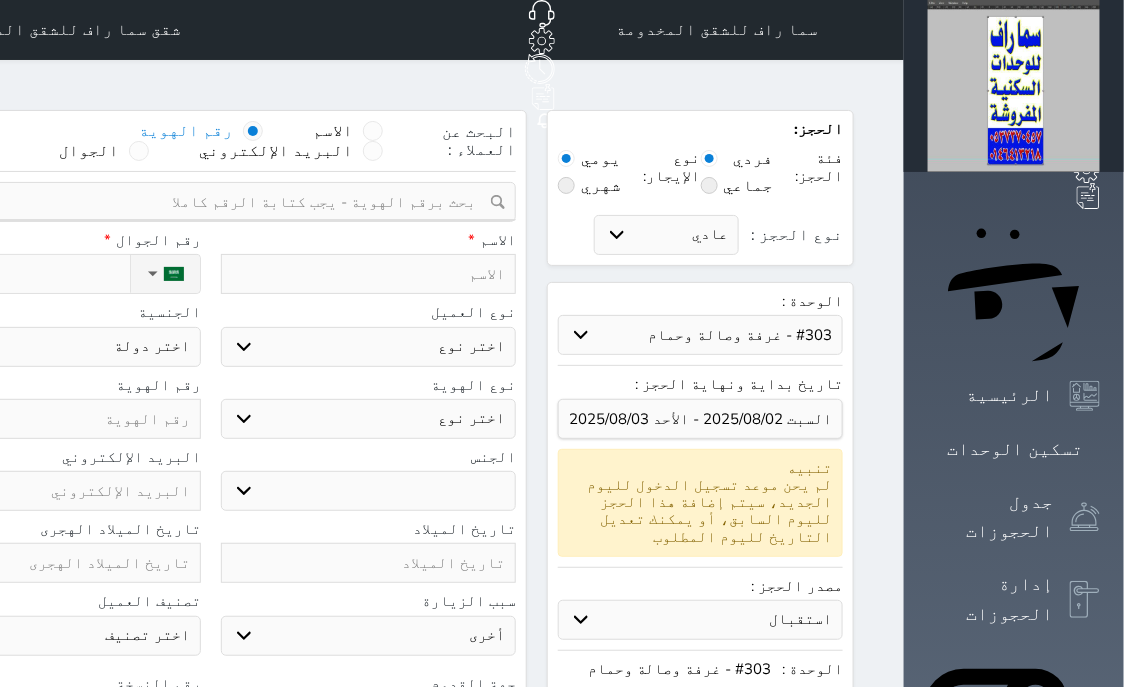 select 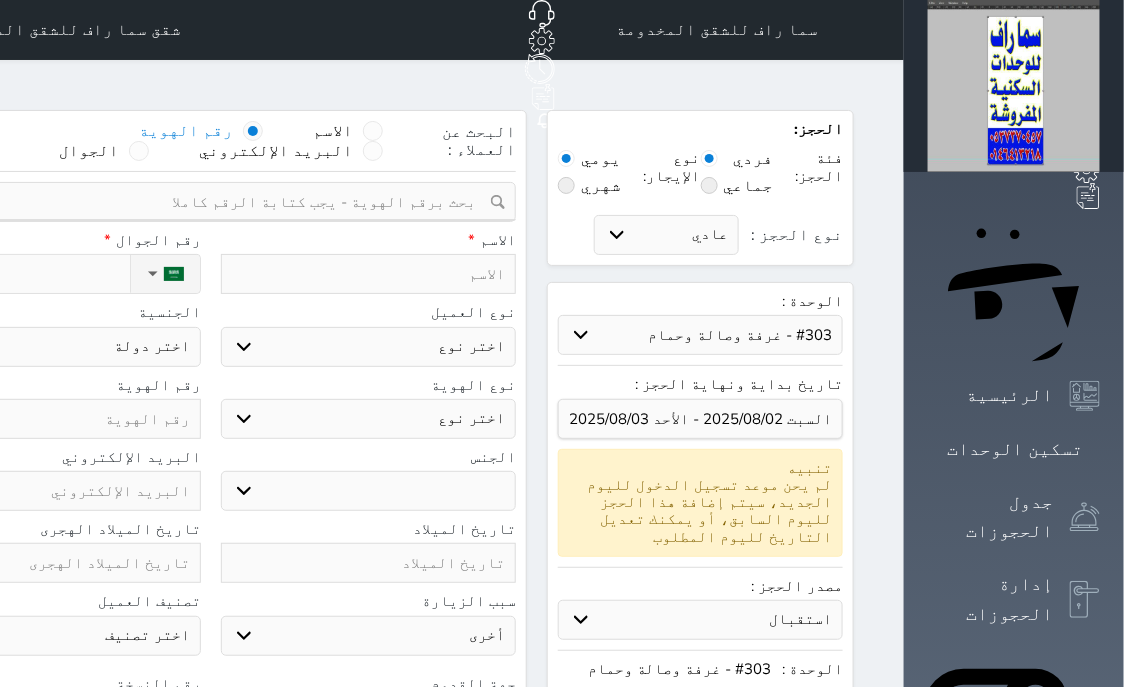 select 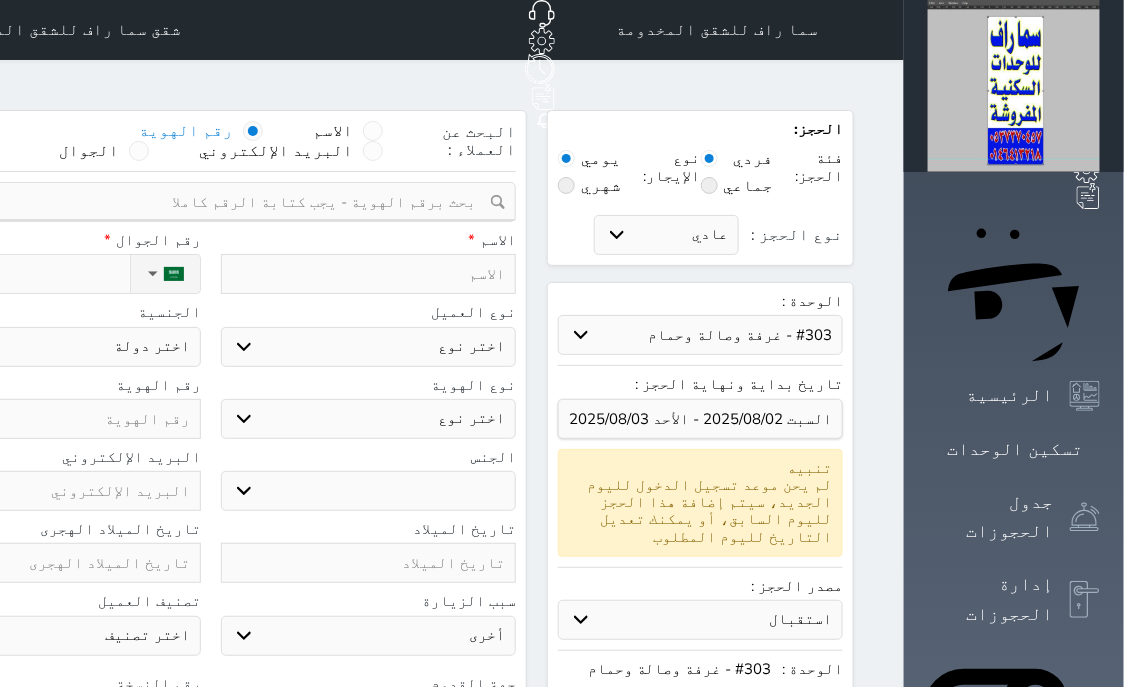 select 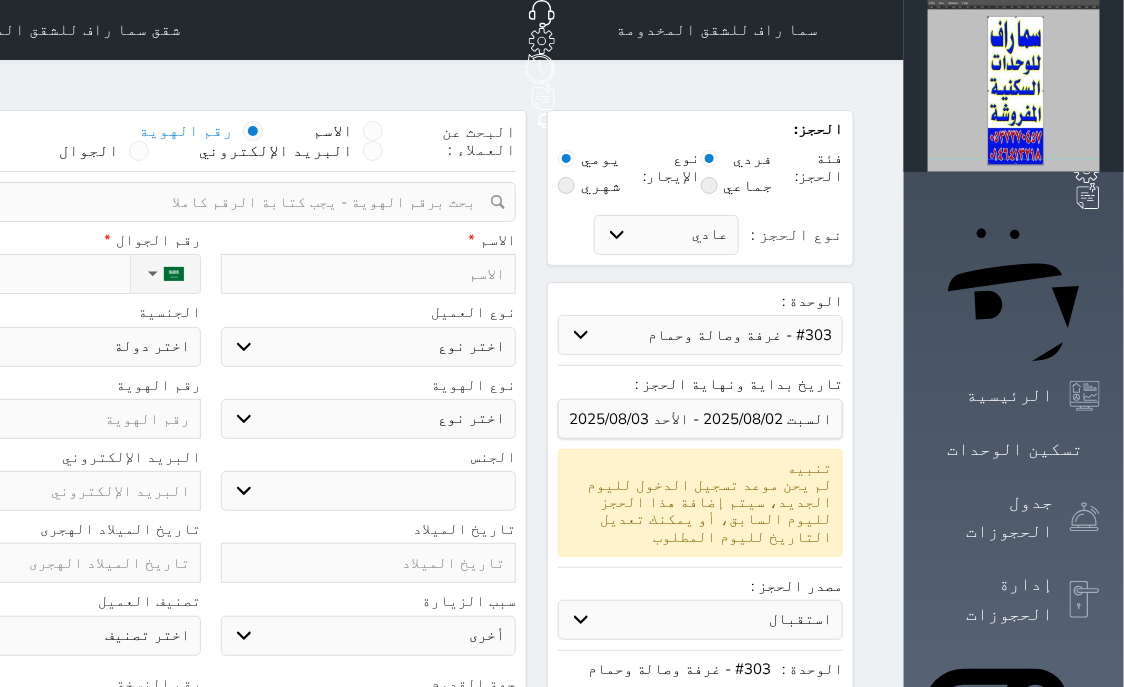 click at bounding box center (369, 274) 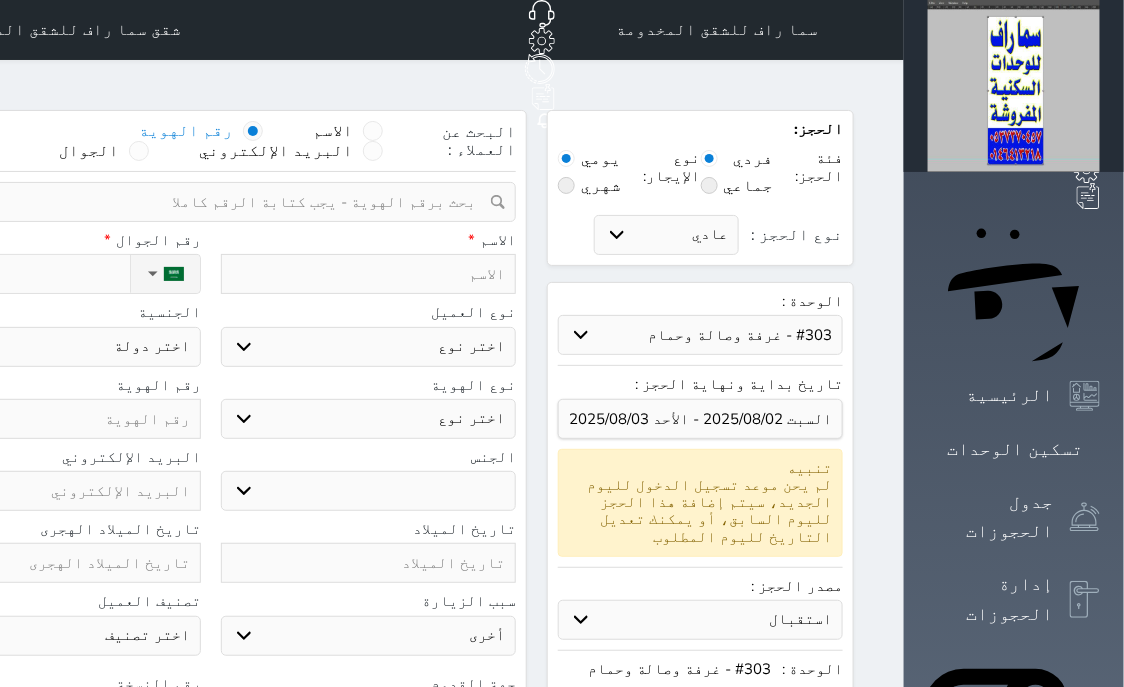 type on "ص" 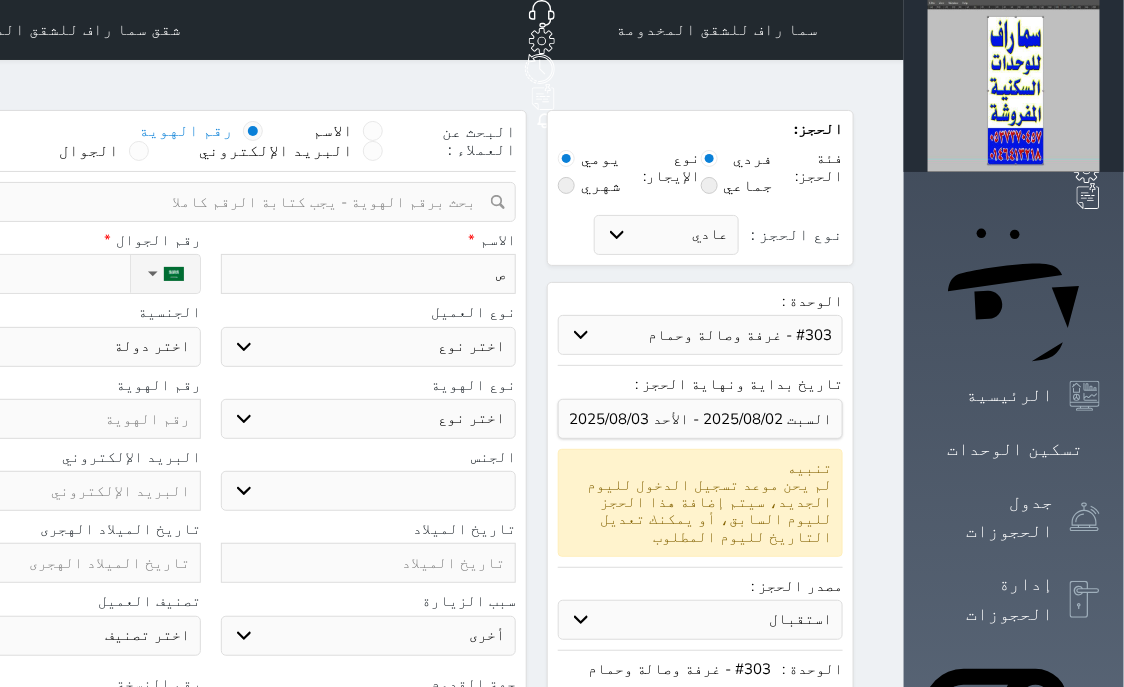 select 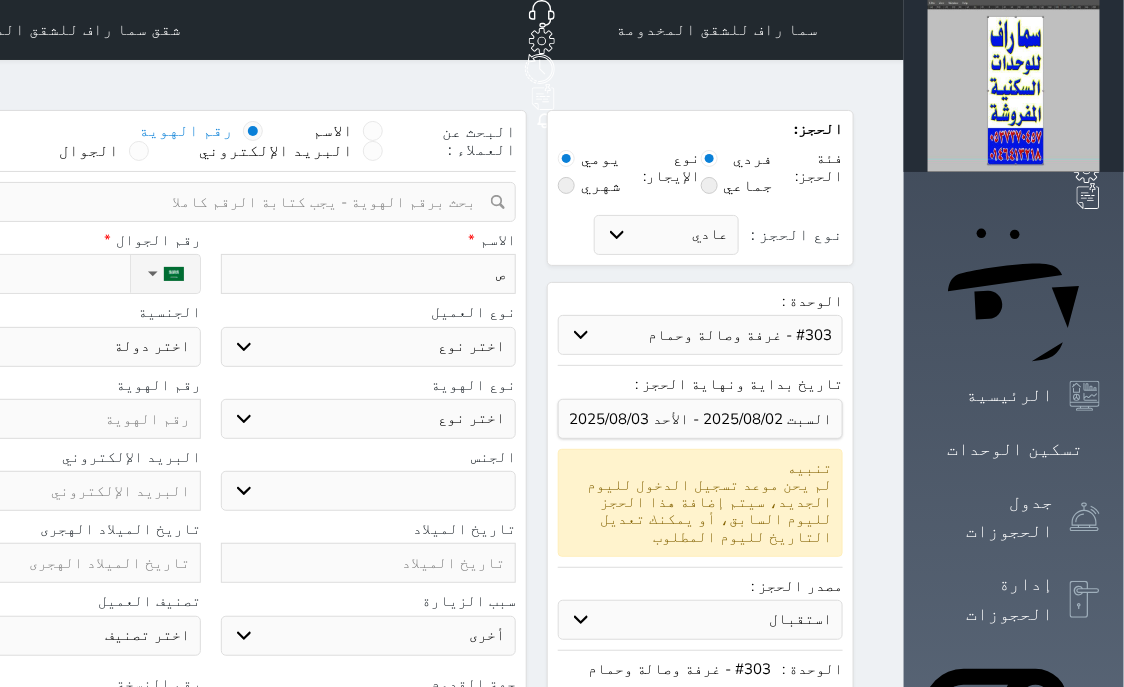 type on "صا" 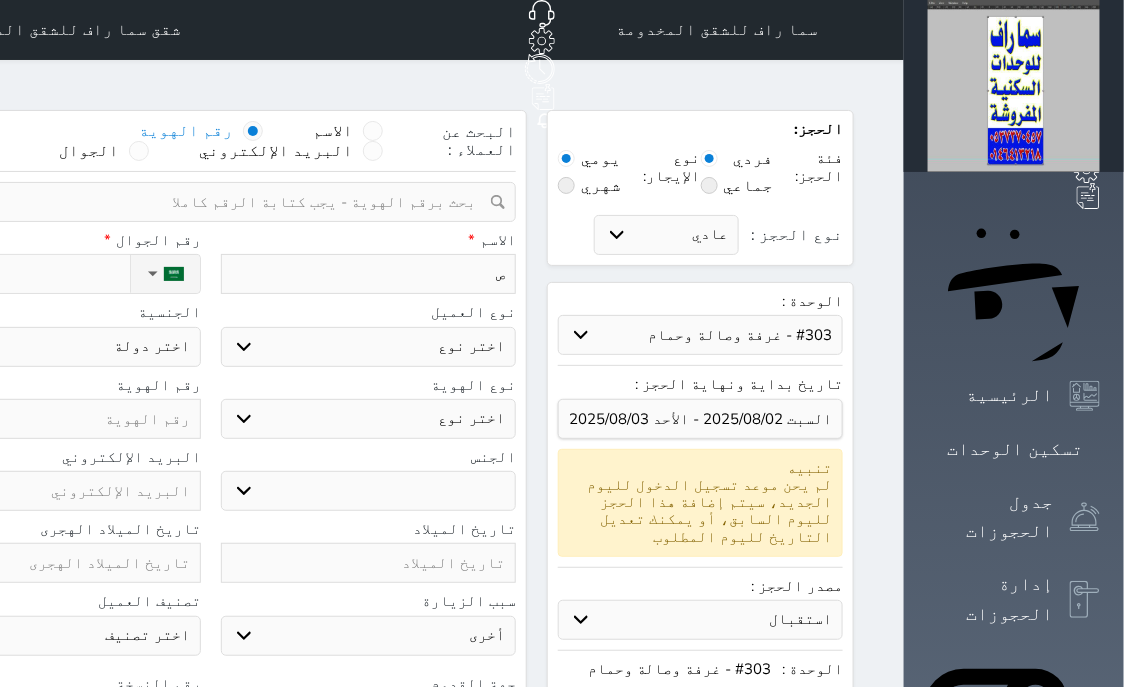 select 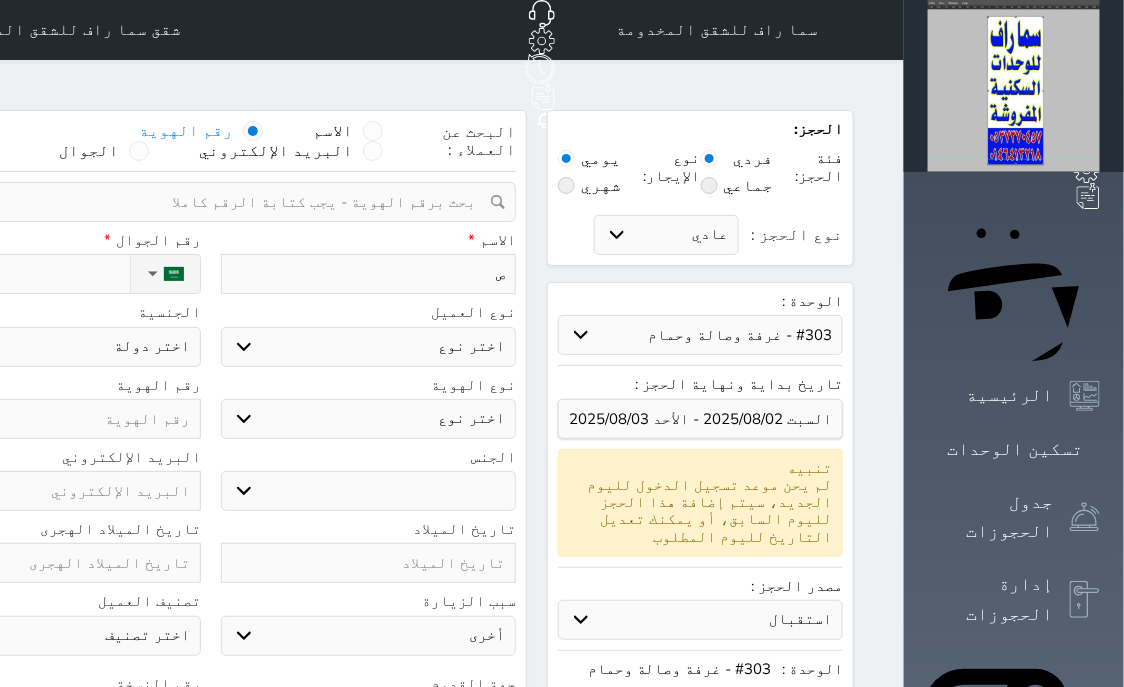 select 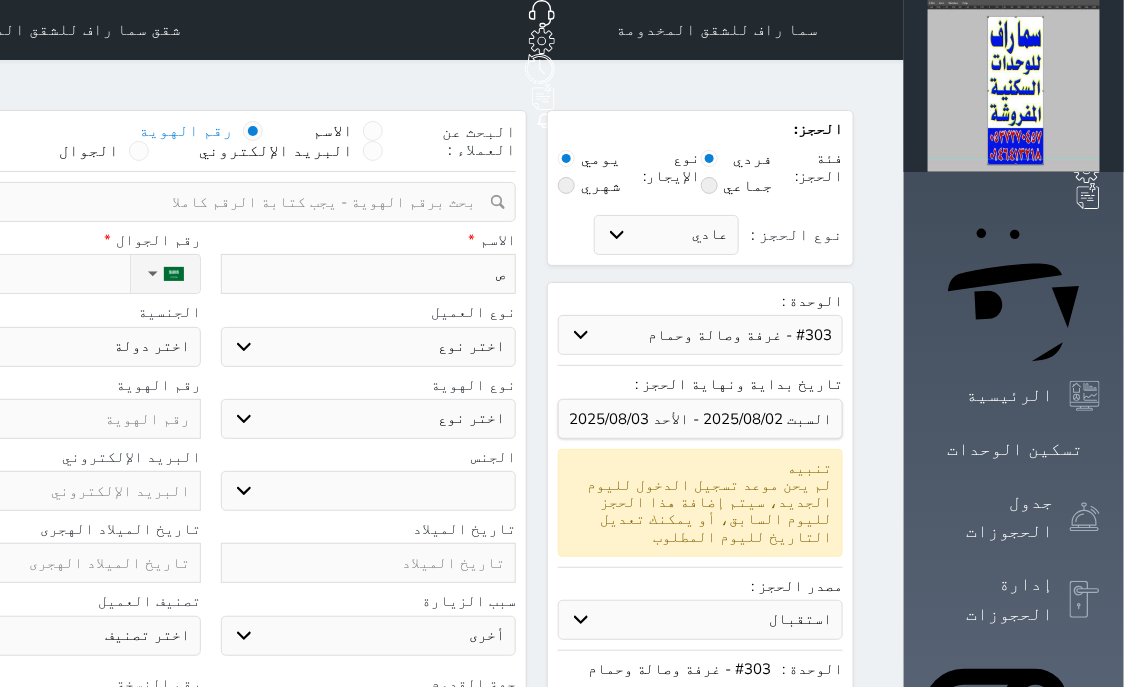select 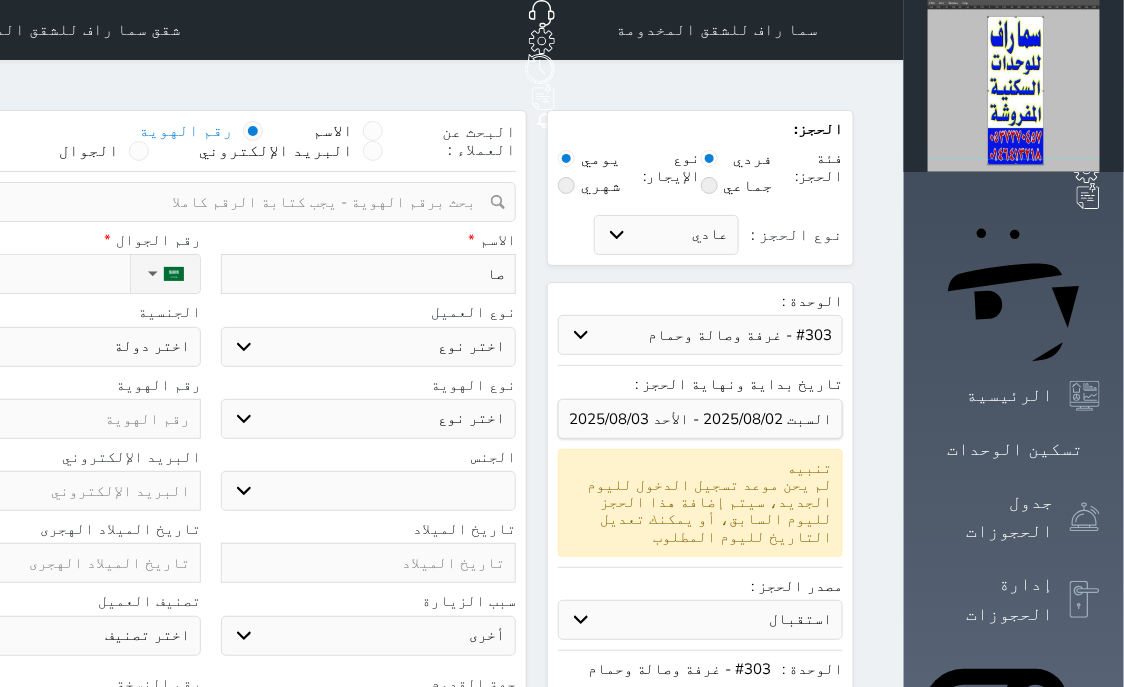 type on "صال" 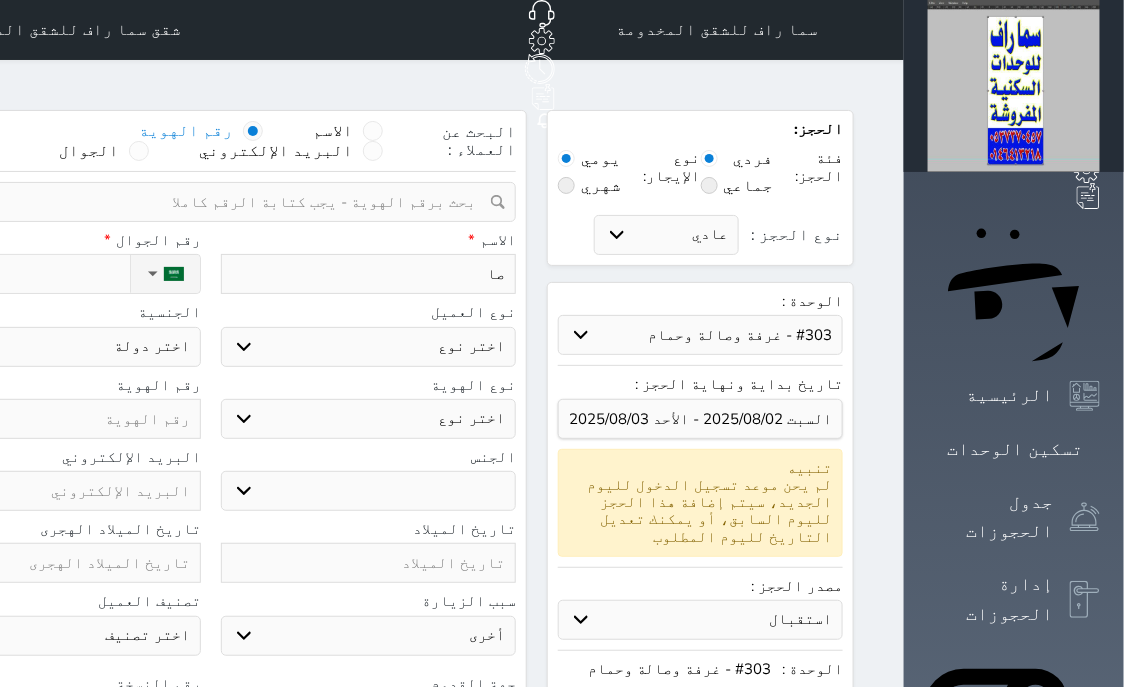 select 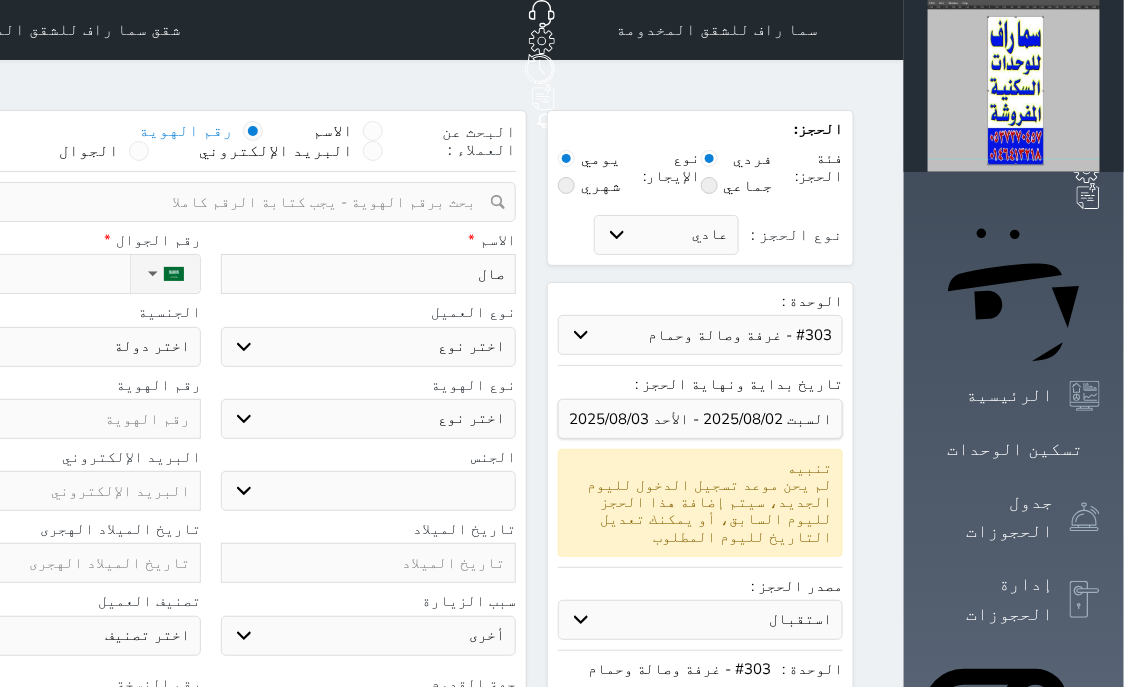 type on "صالح" 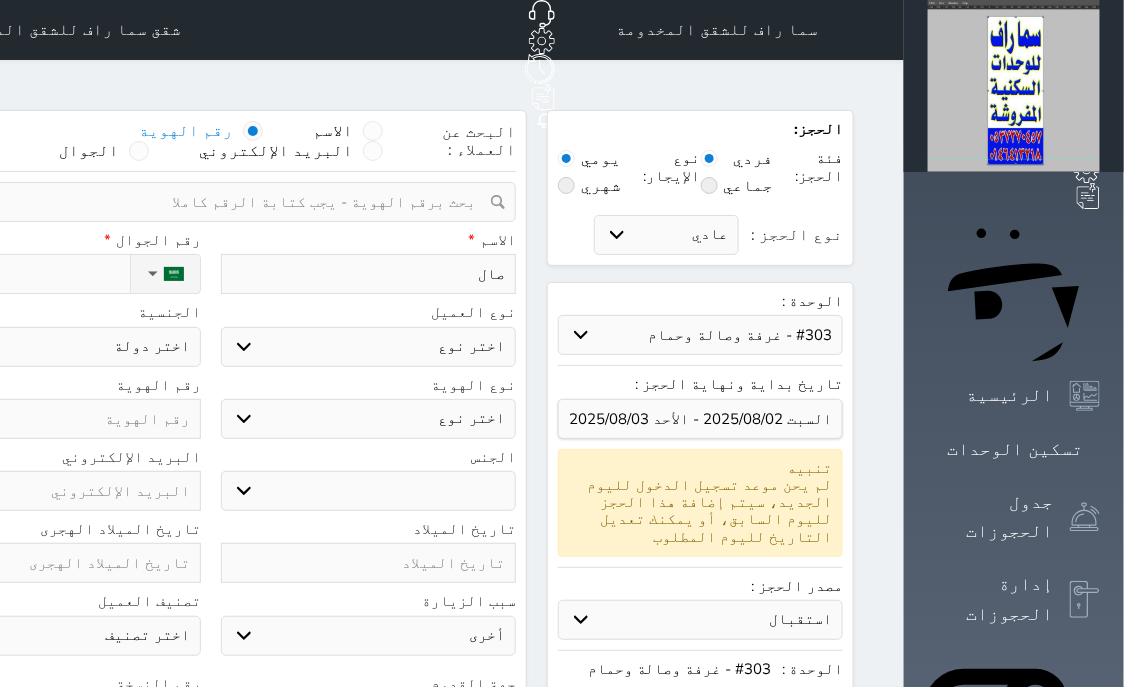 select 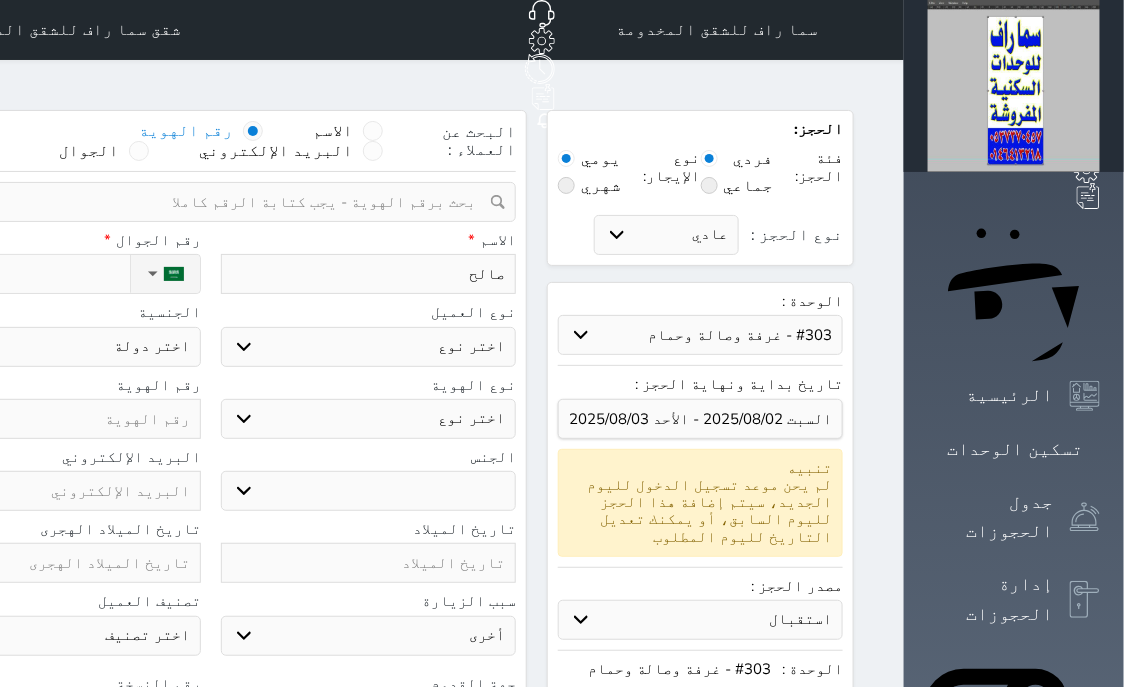 type on "صالح" 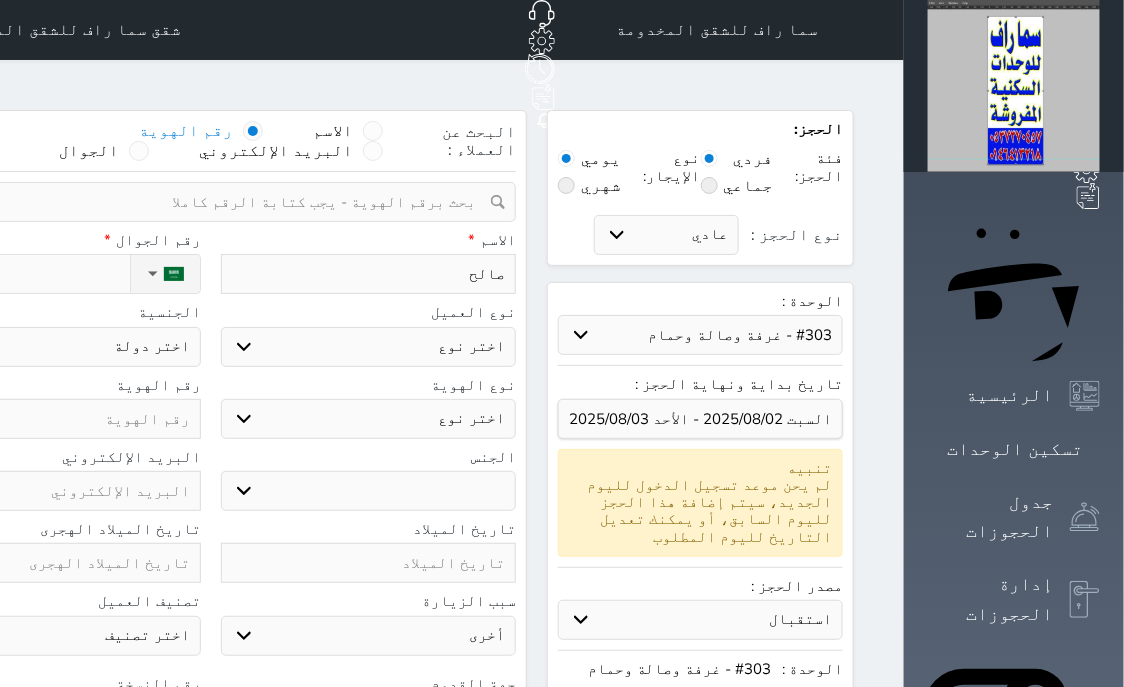select 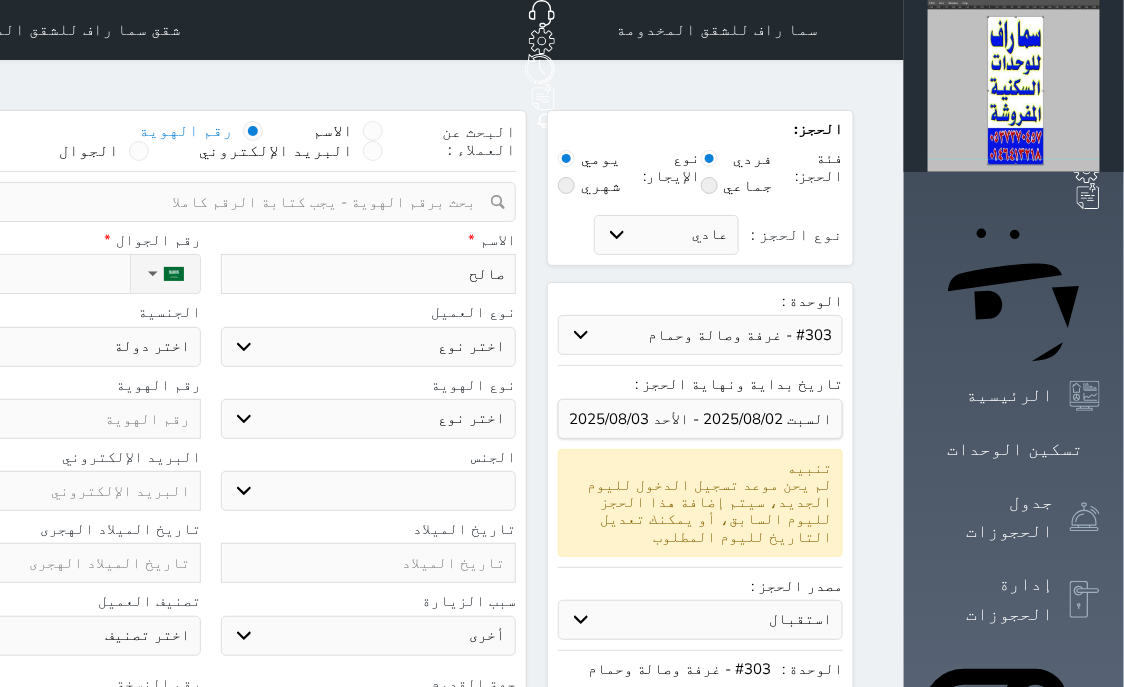 select 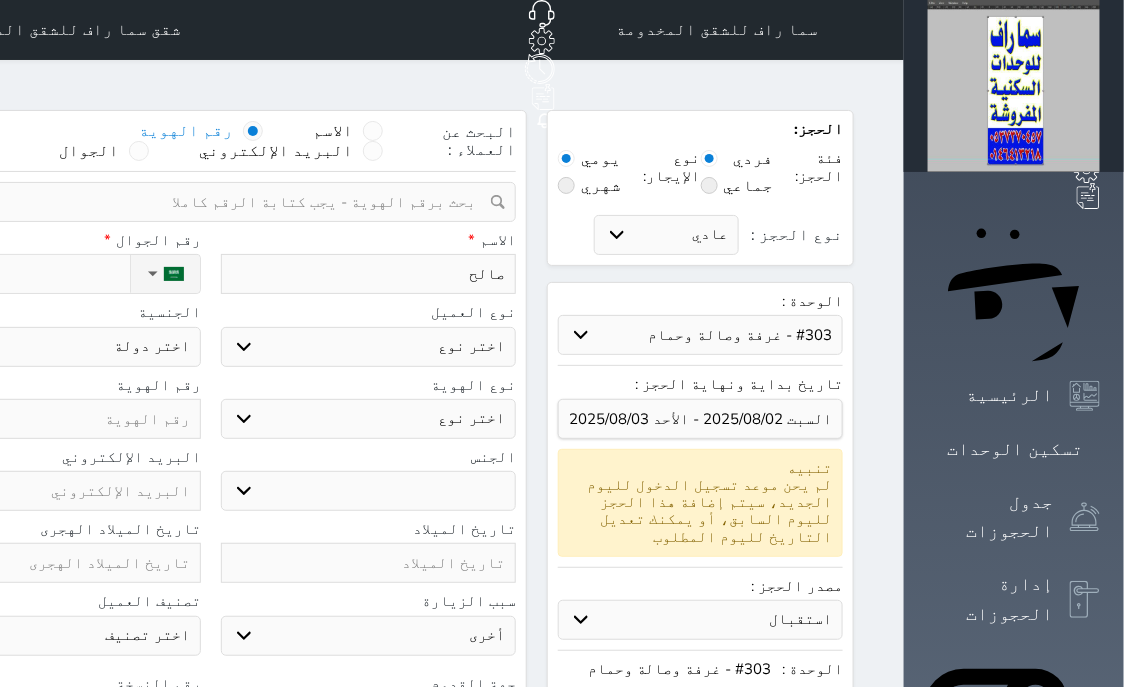 select 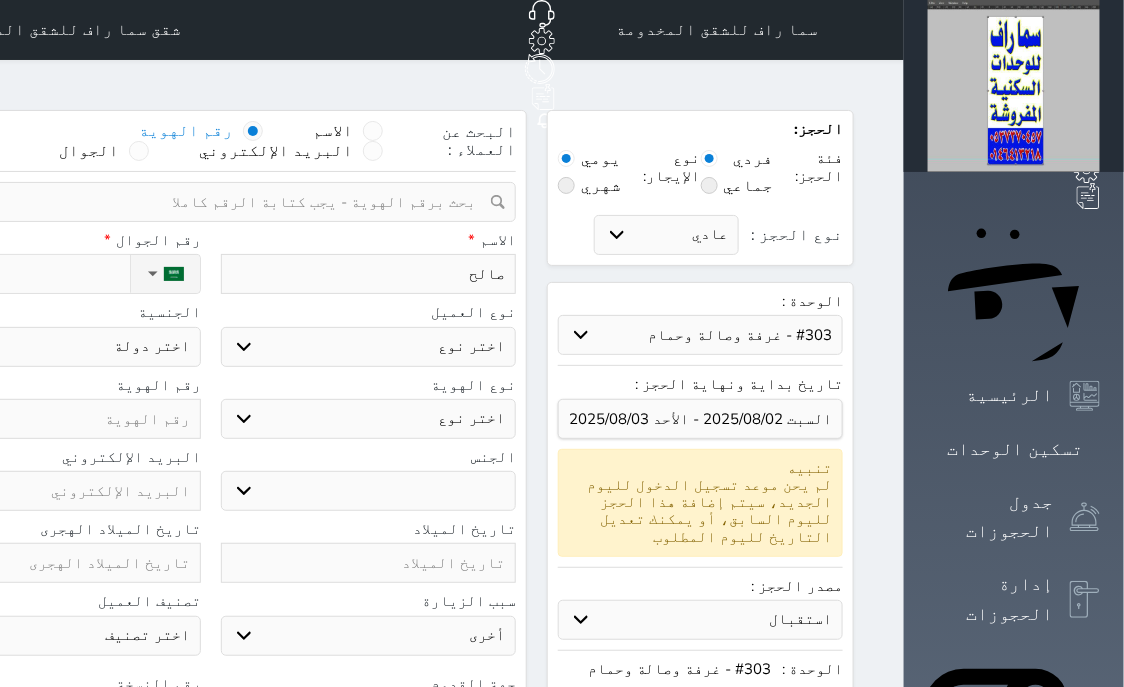 select 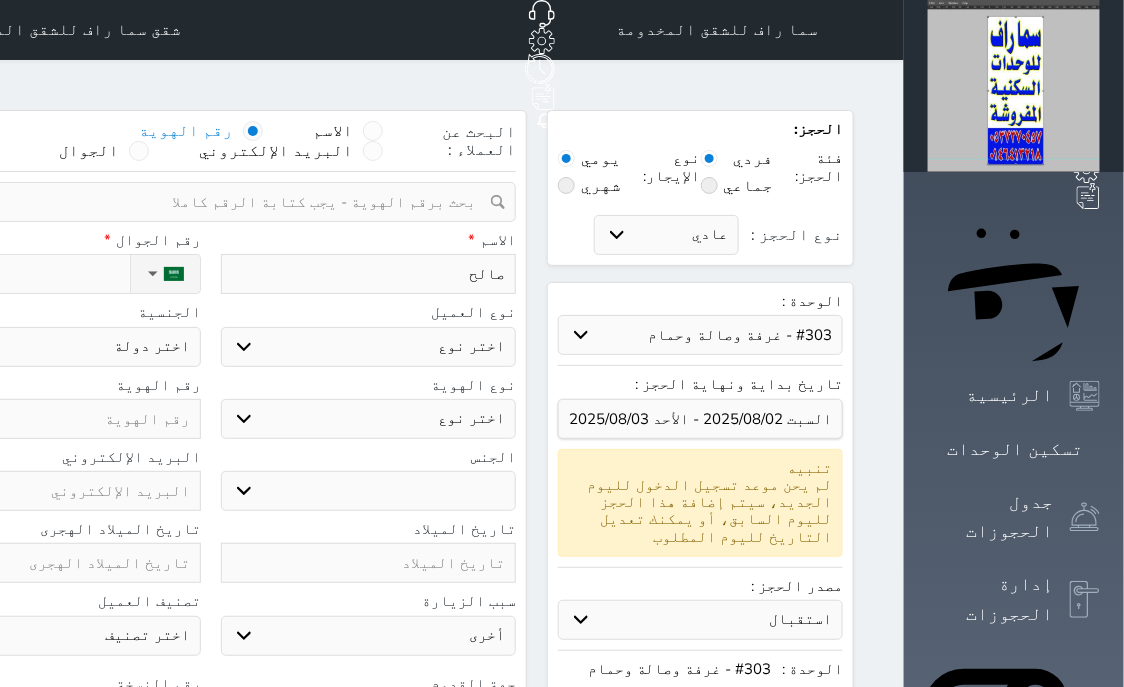 type on "[FIRST] [LAST]" 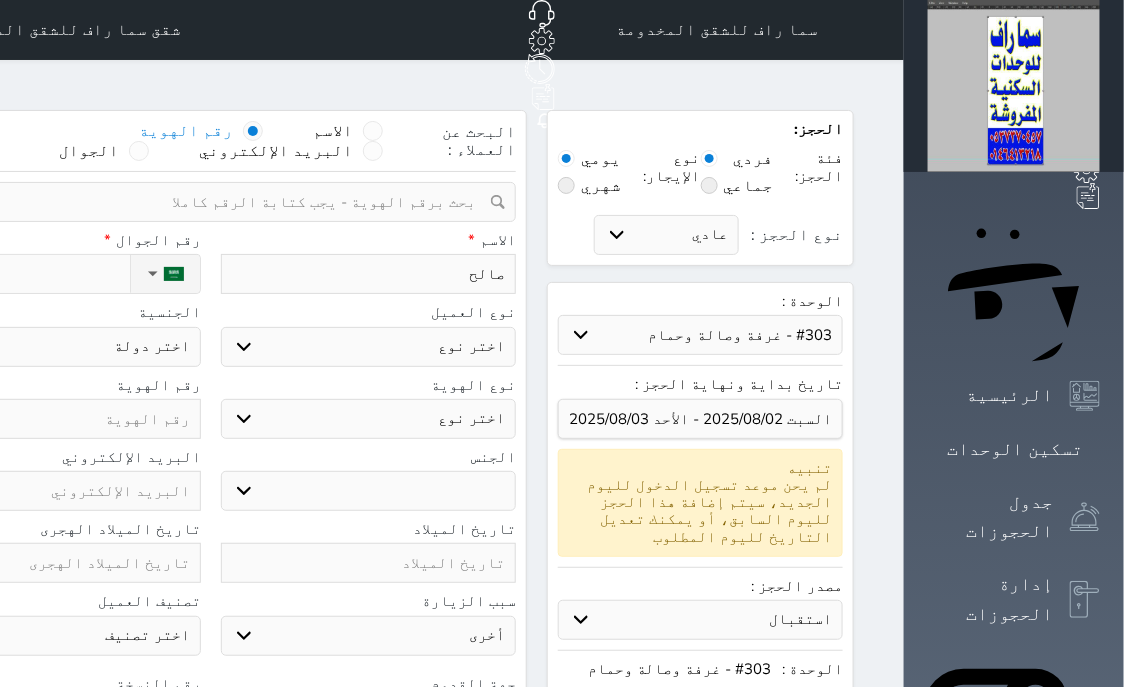 select 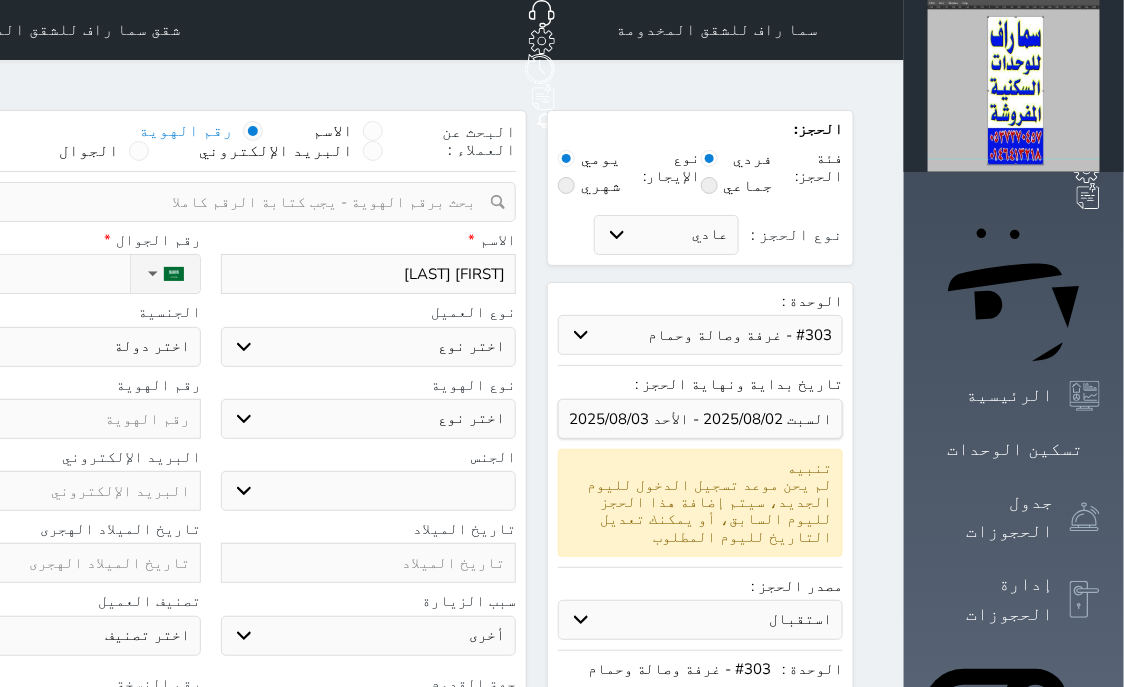 type on "[FIRST] [LAST]" 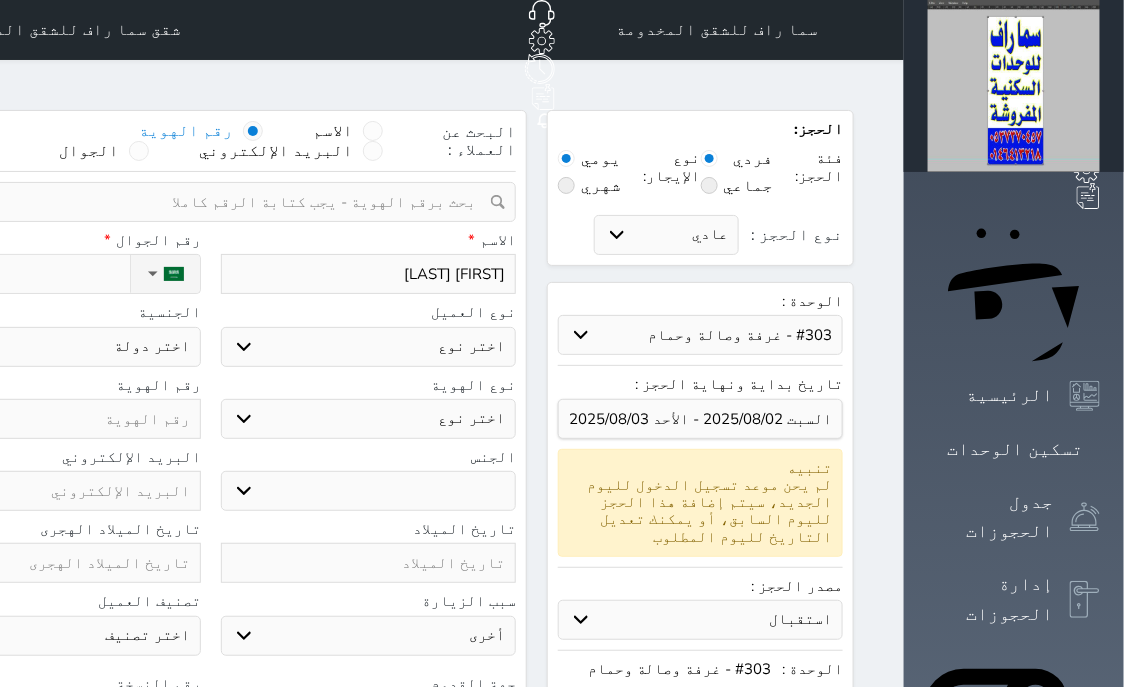 select 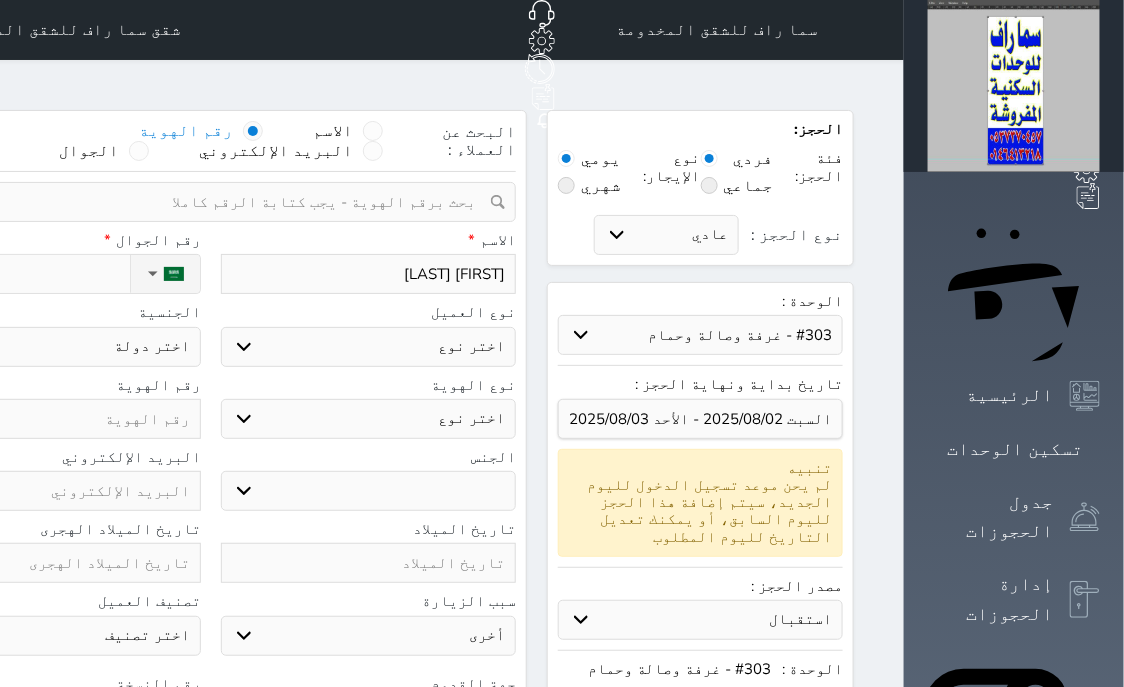 type on "[FIRST] [LAST]" 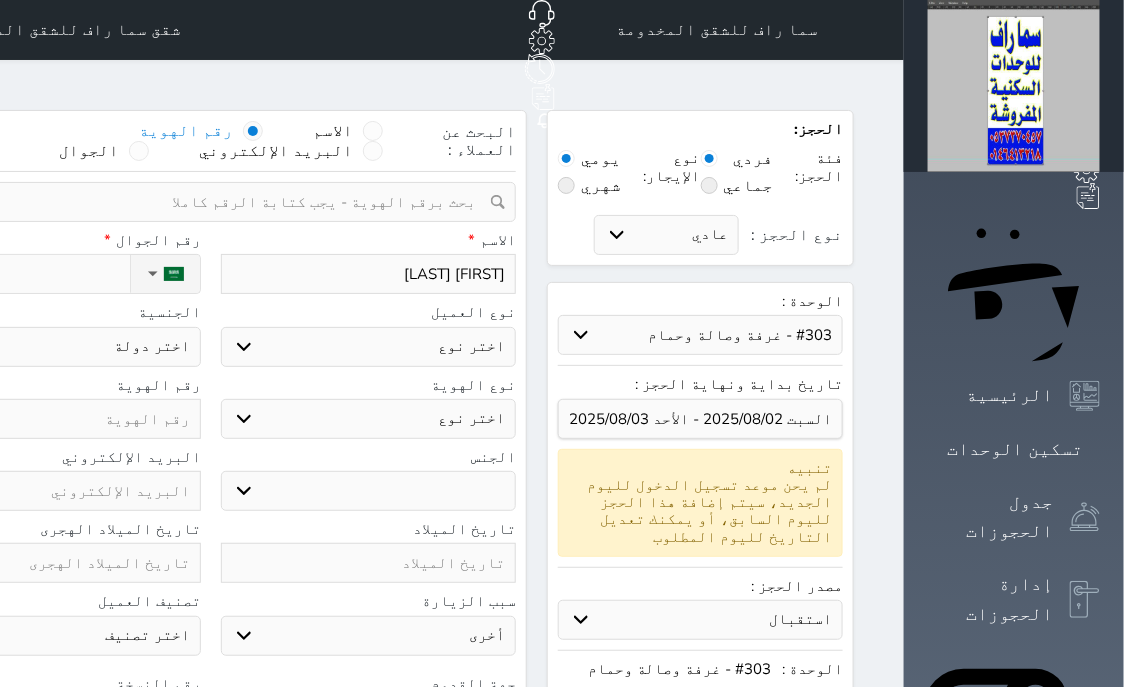 select 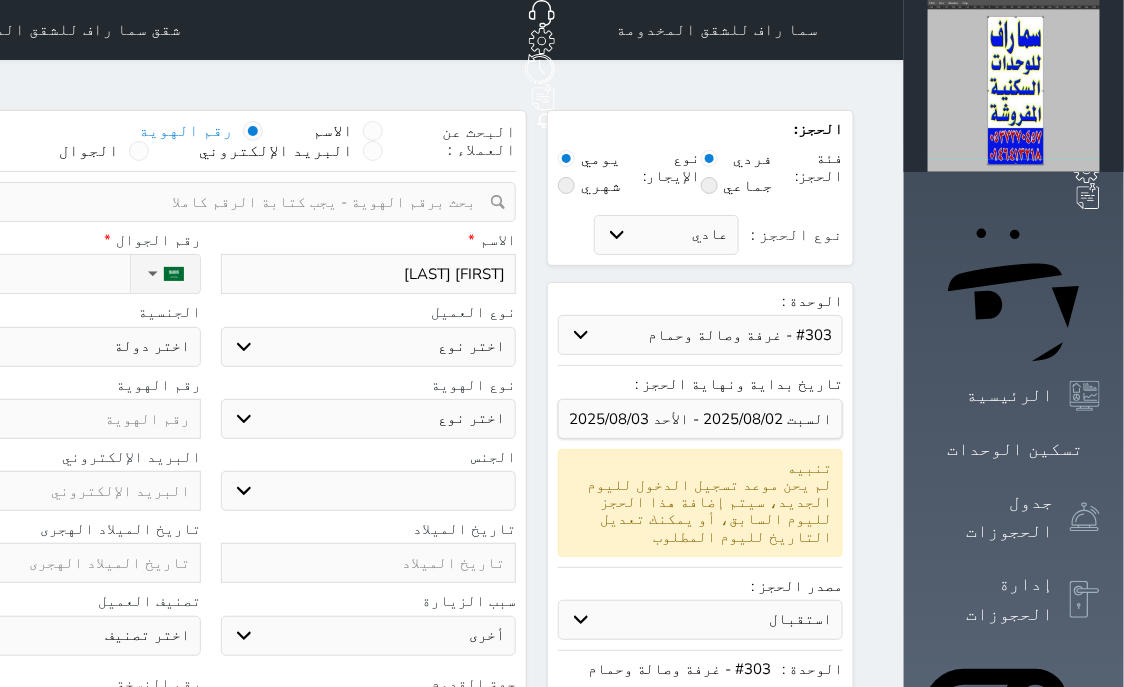 type on "[FIRST] [LAST]" 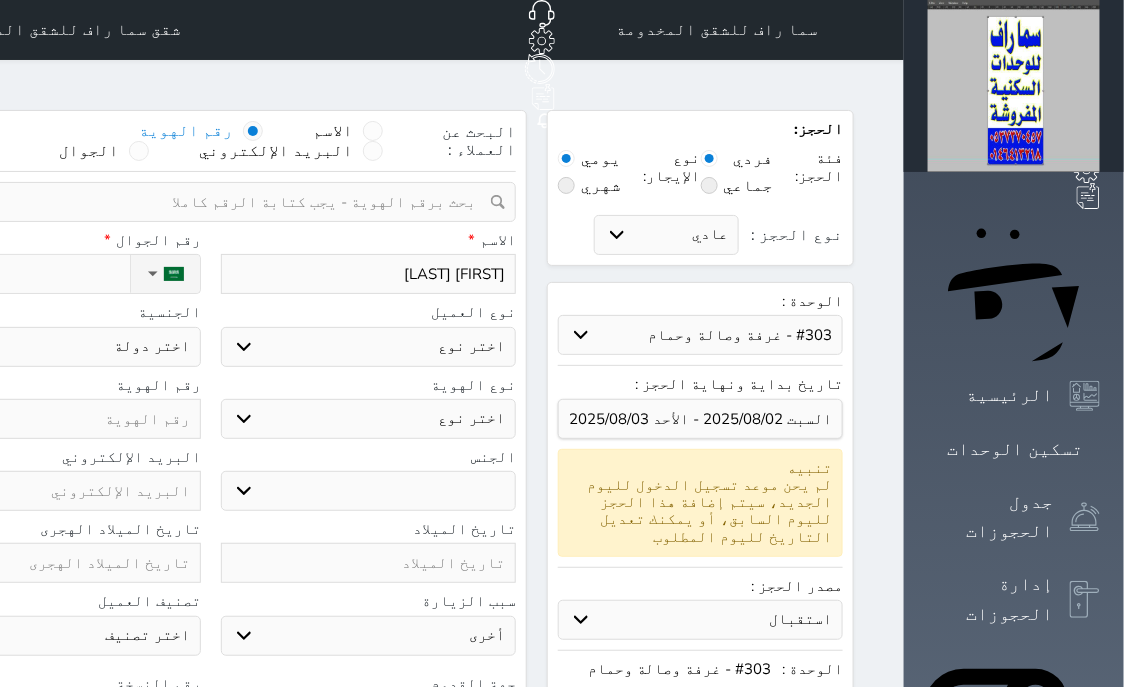 select 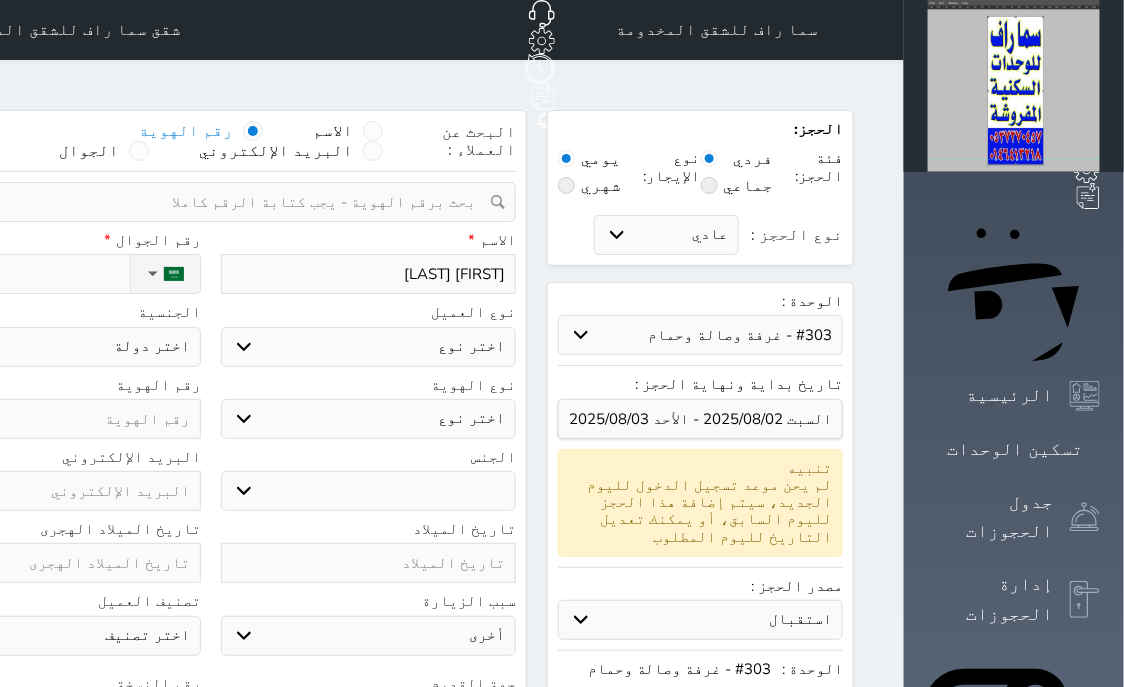type on "[FIRST] [LAST]" 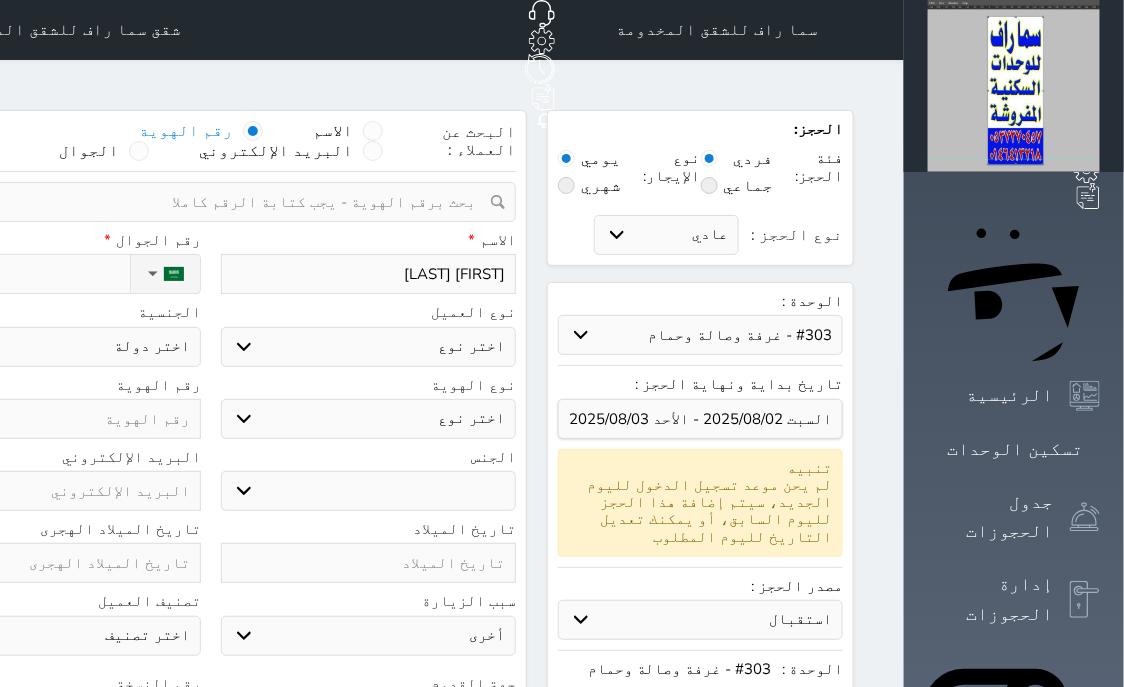 select 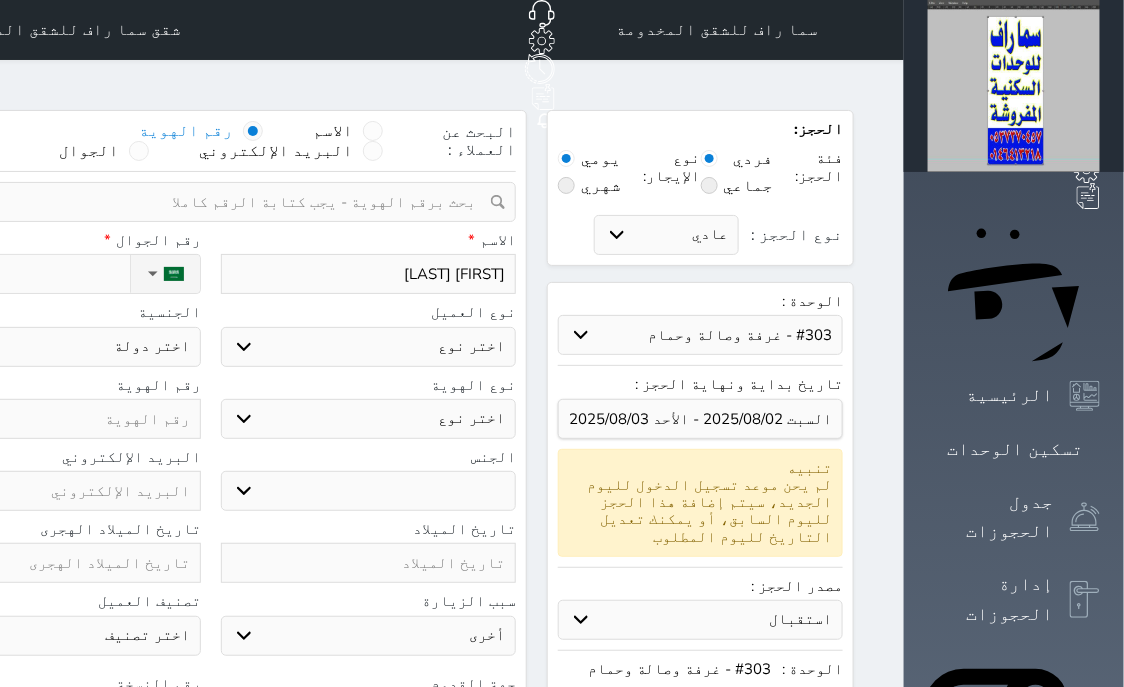 type on "[FIRST] [LAST]" 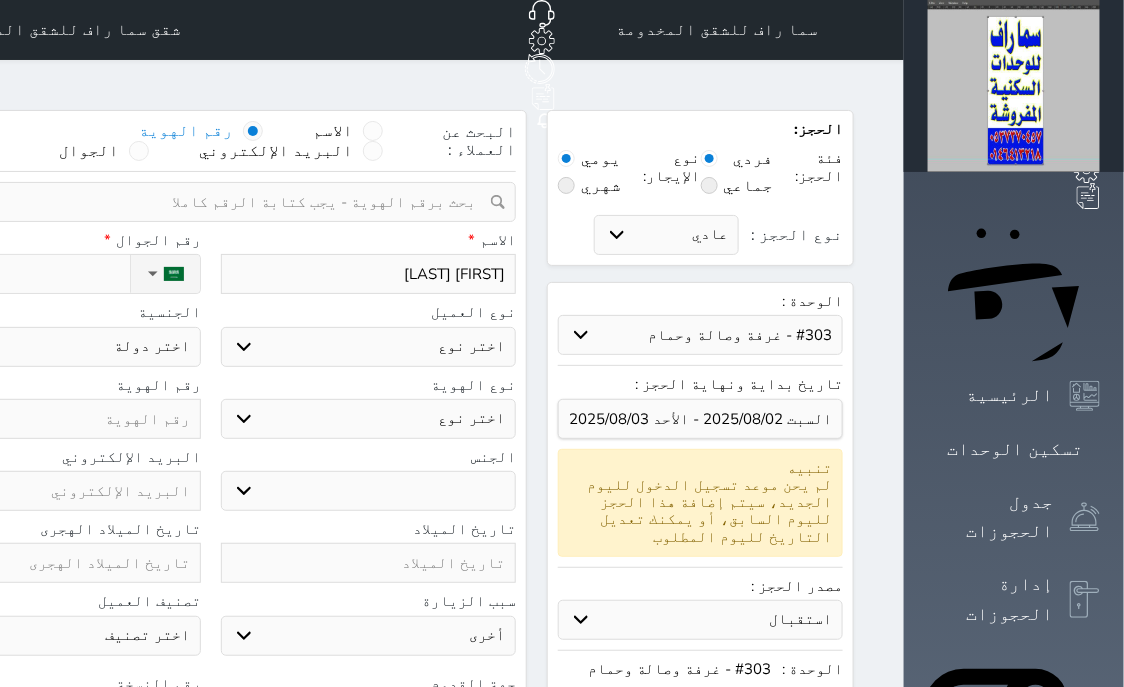 select 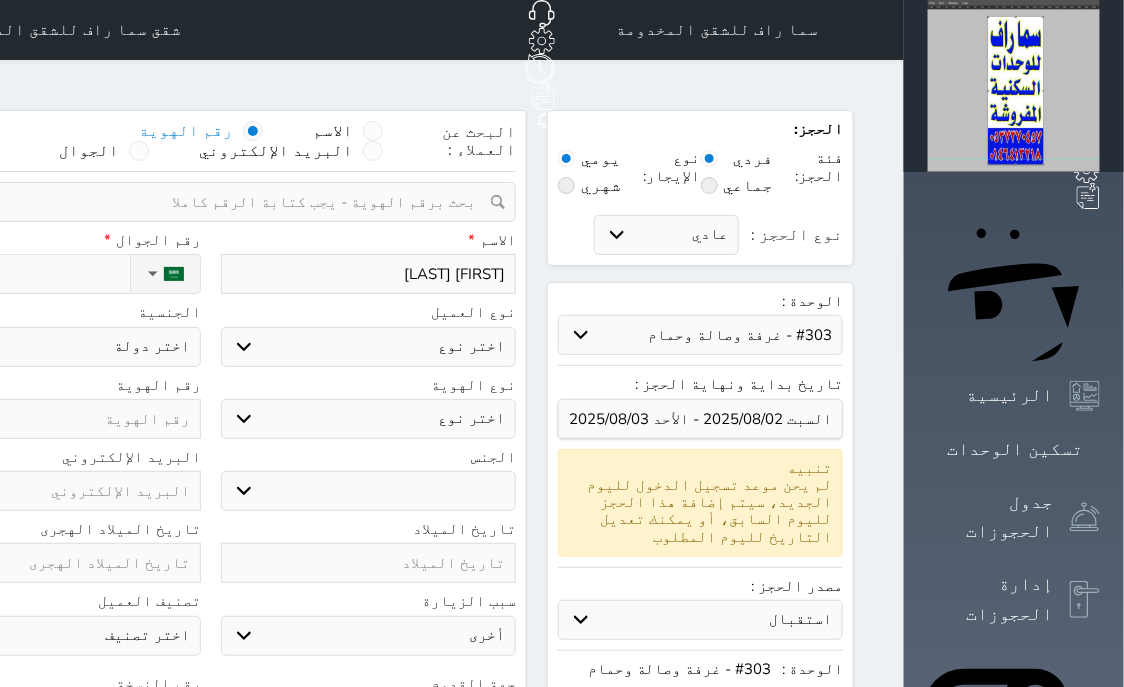 type on "صالح عبدالله" 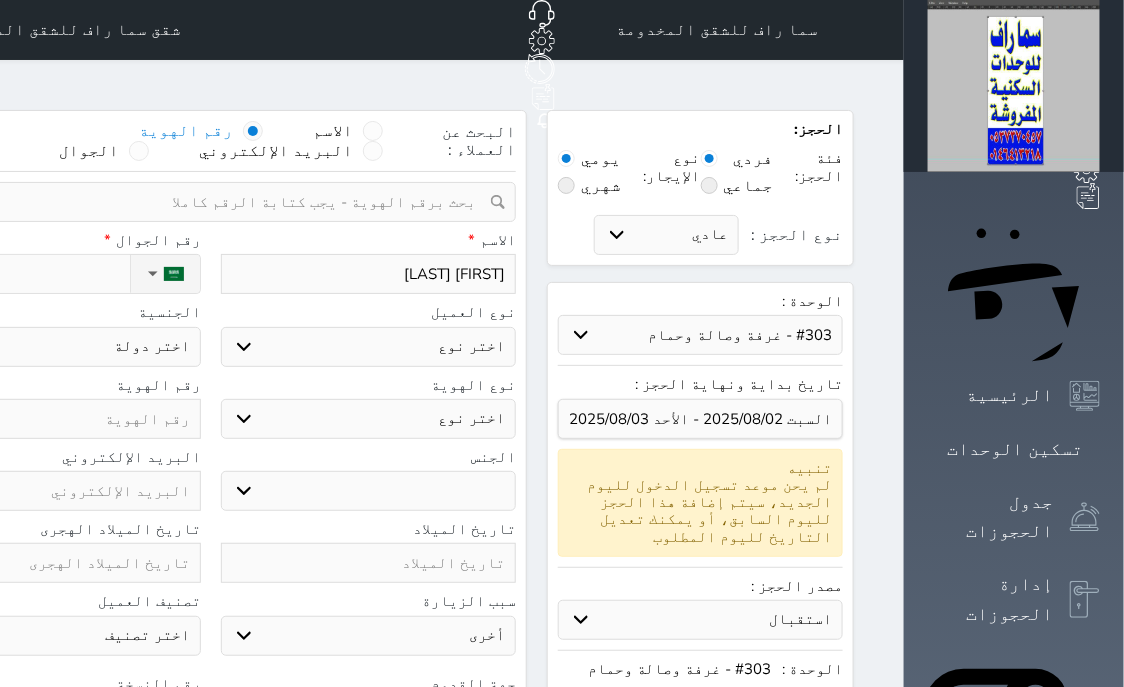 select 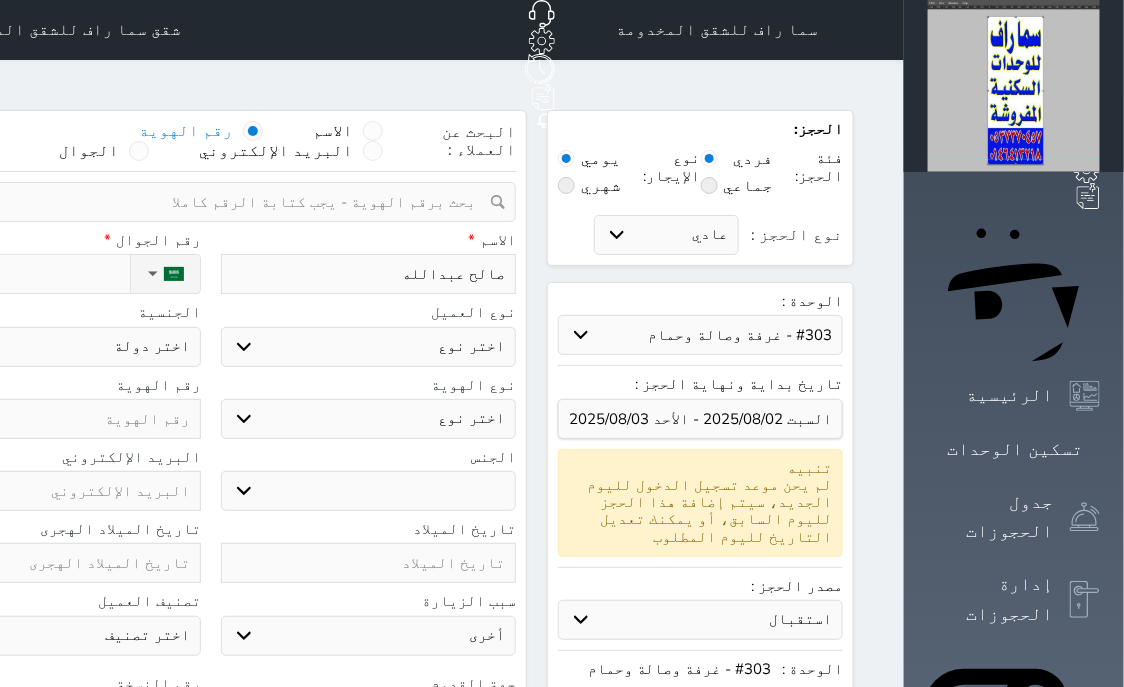 type on "صالح عبدالله" 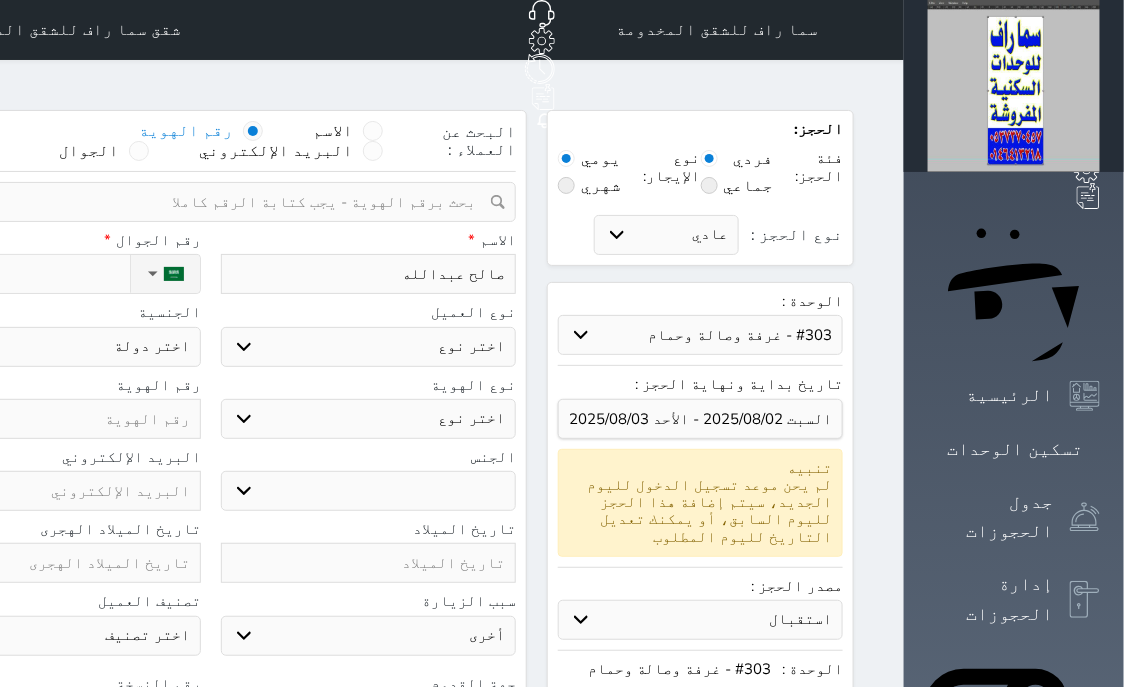 select 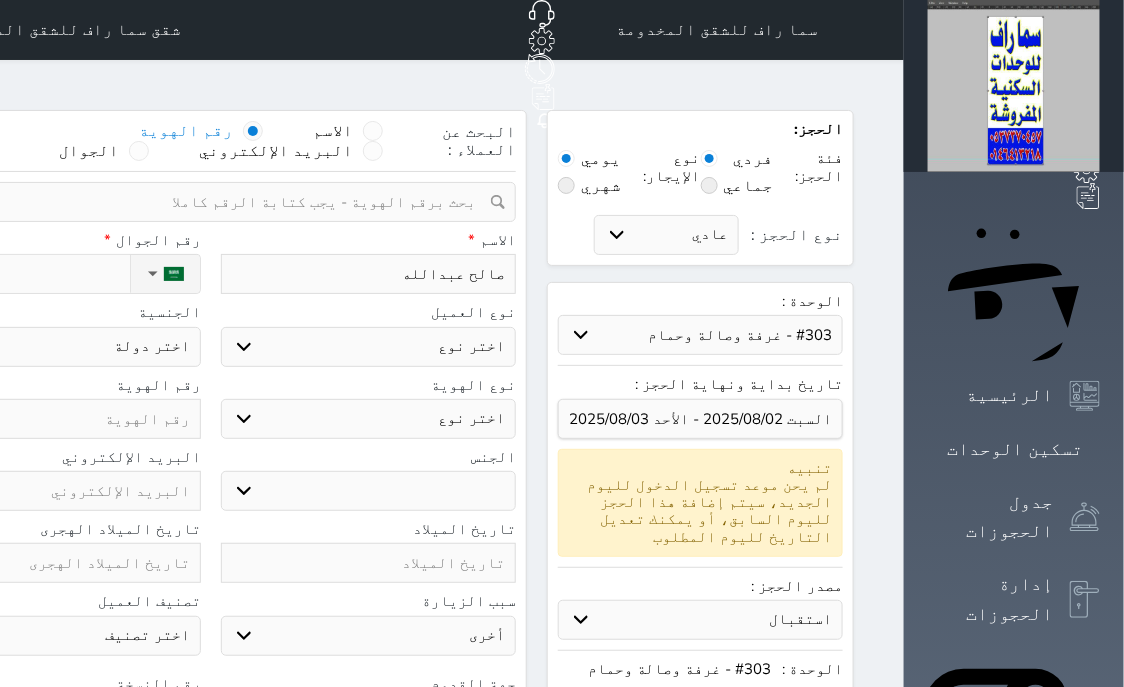 type on "[FIRST] [LAST] [LAST]" 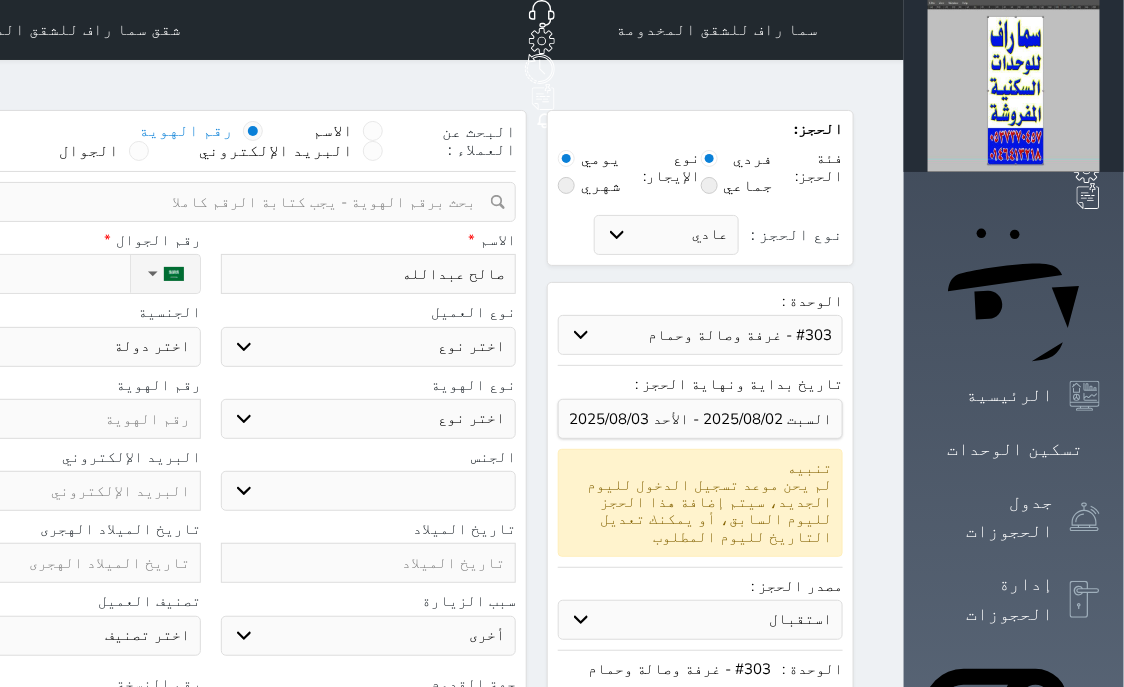 select 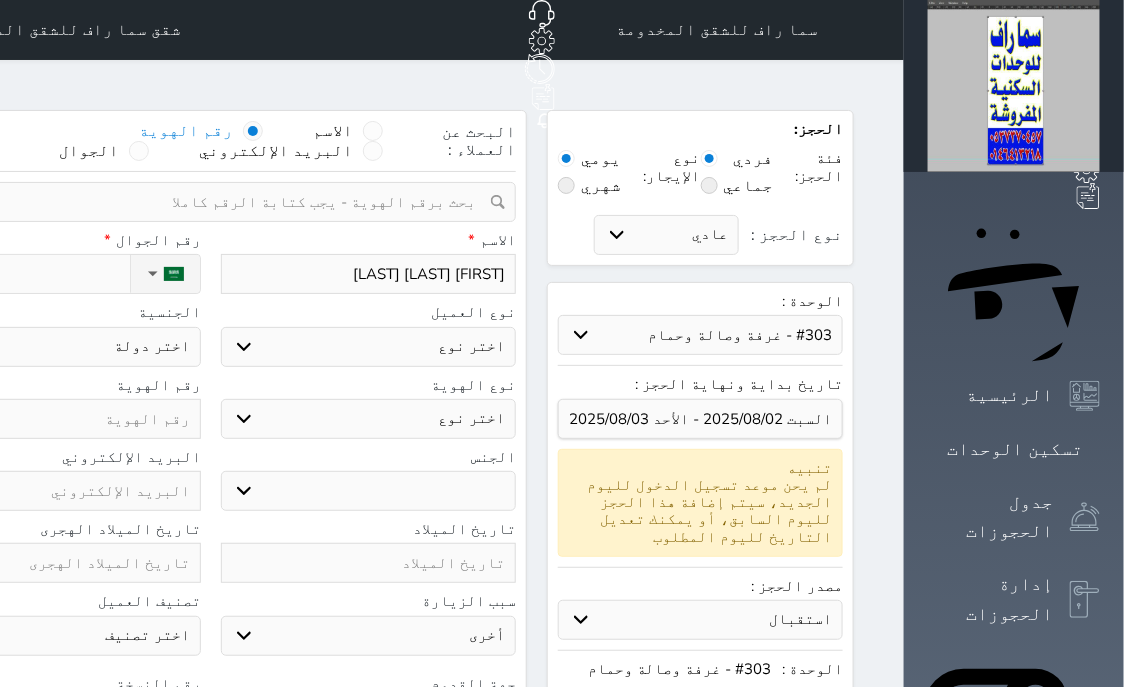 type on "[FIRST] [LAST] [LAST]" 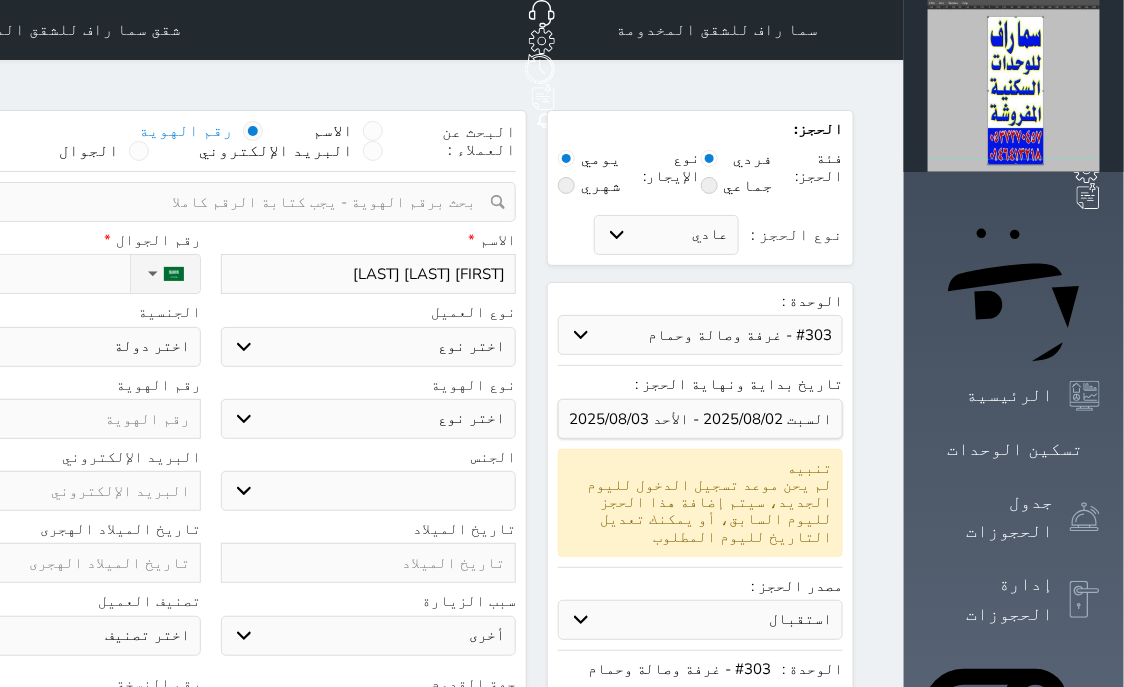 select 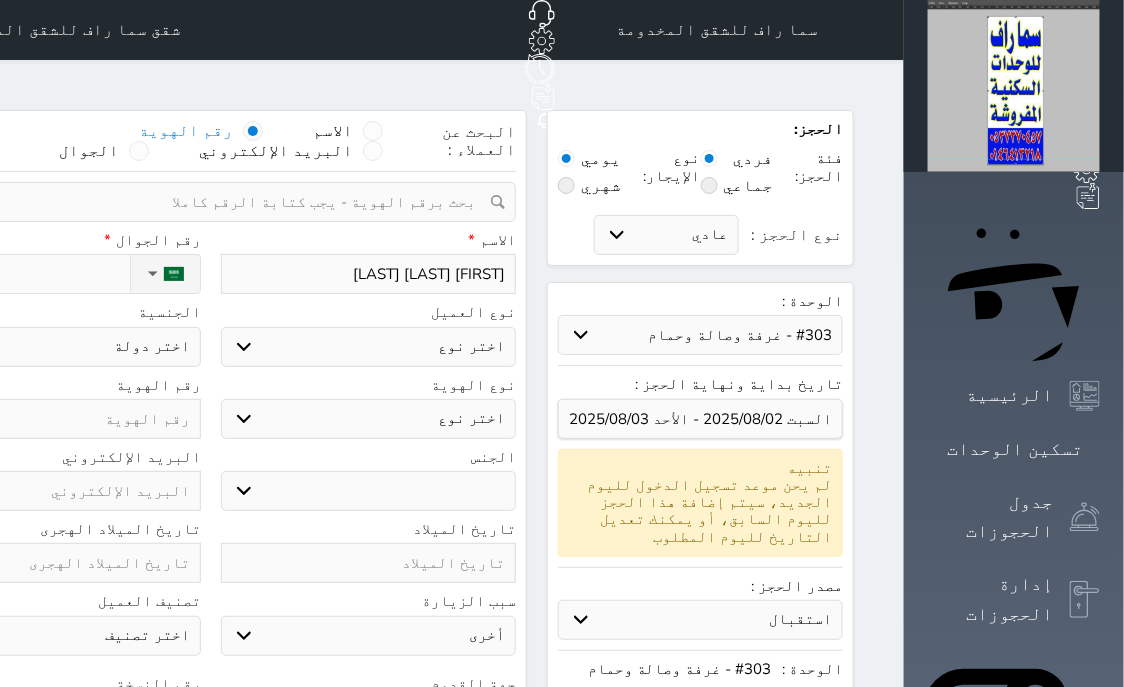 type on "[FIRST] [LAST] [LAST]" 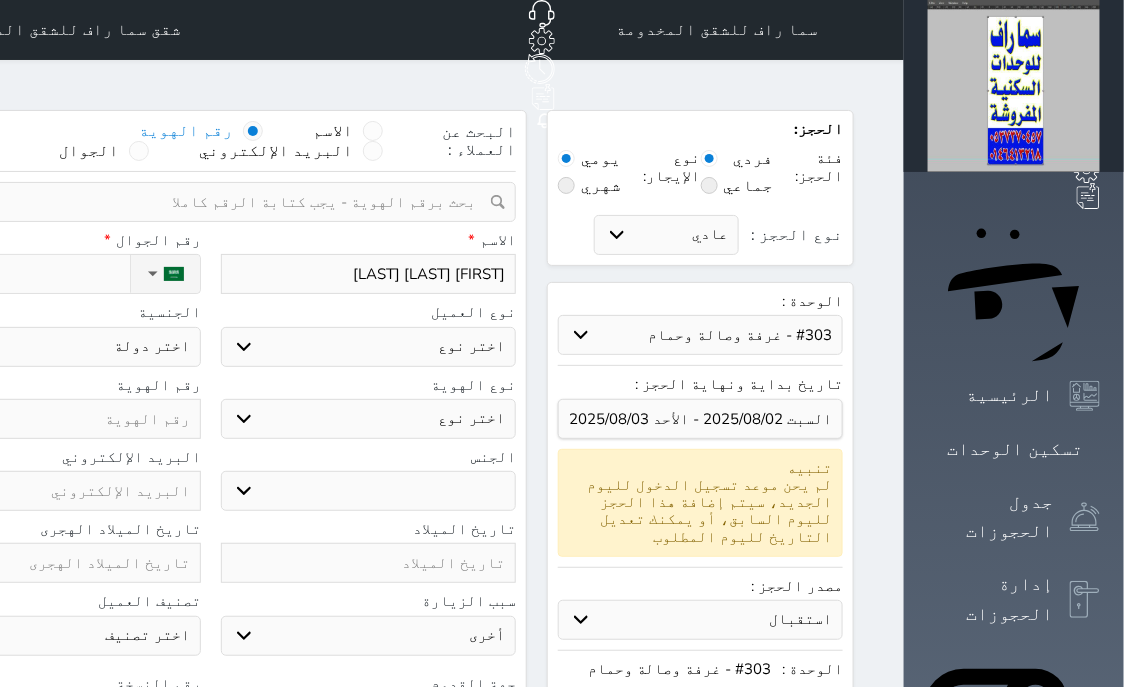 select 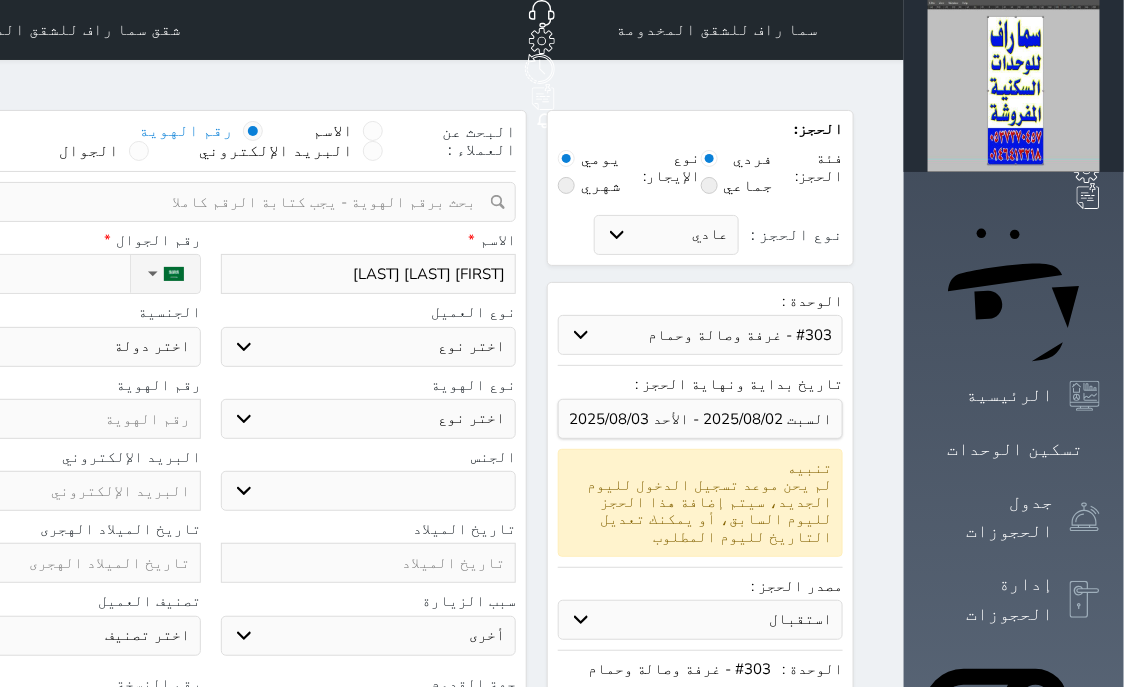 type on "[FIRST] [LAST] [LAST]" 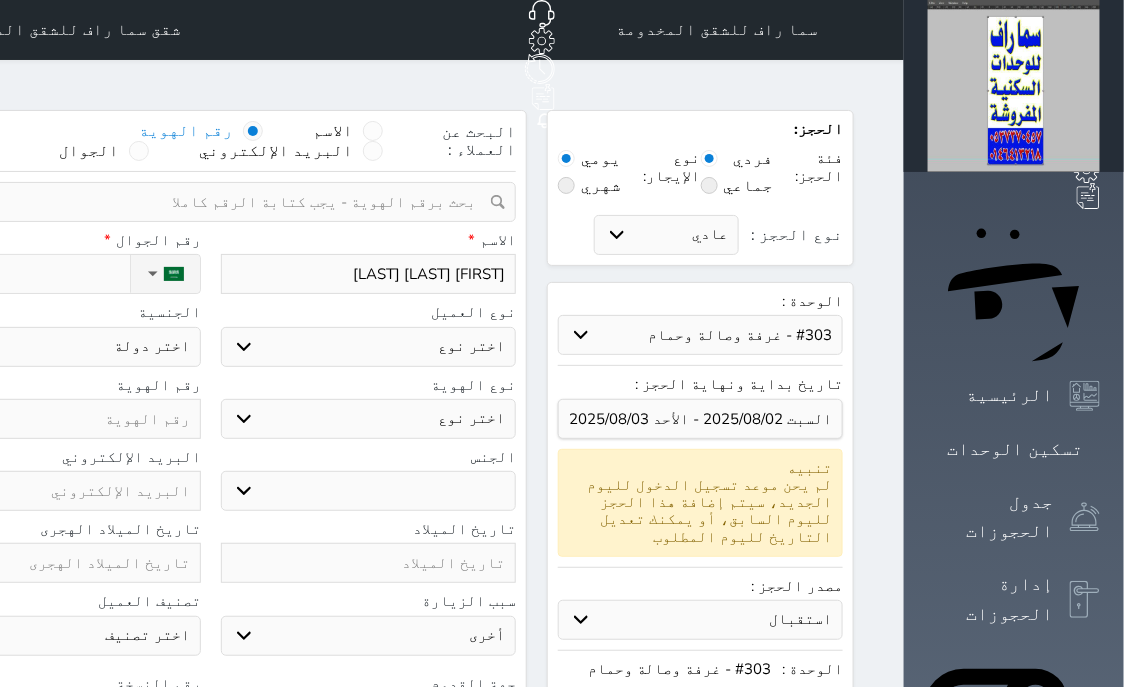 select 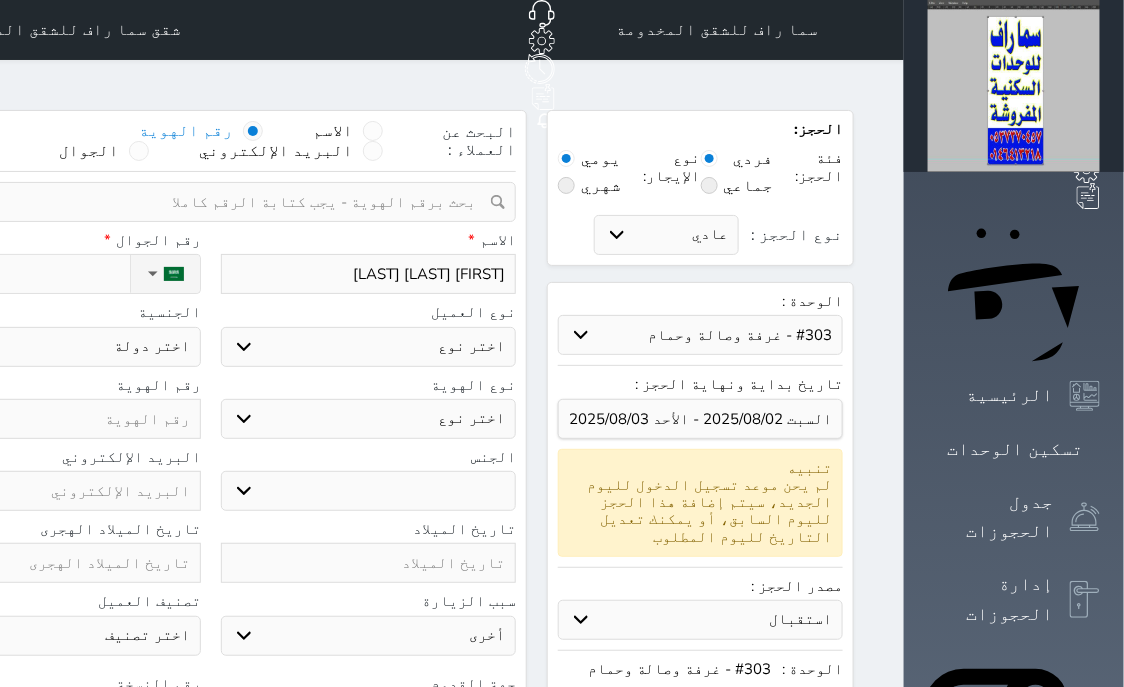 type on "[FIRST] [LAST] [LAST]" 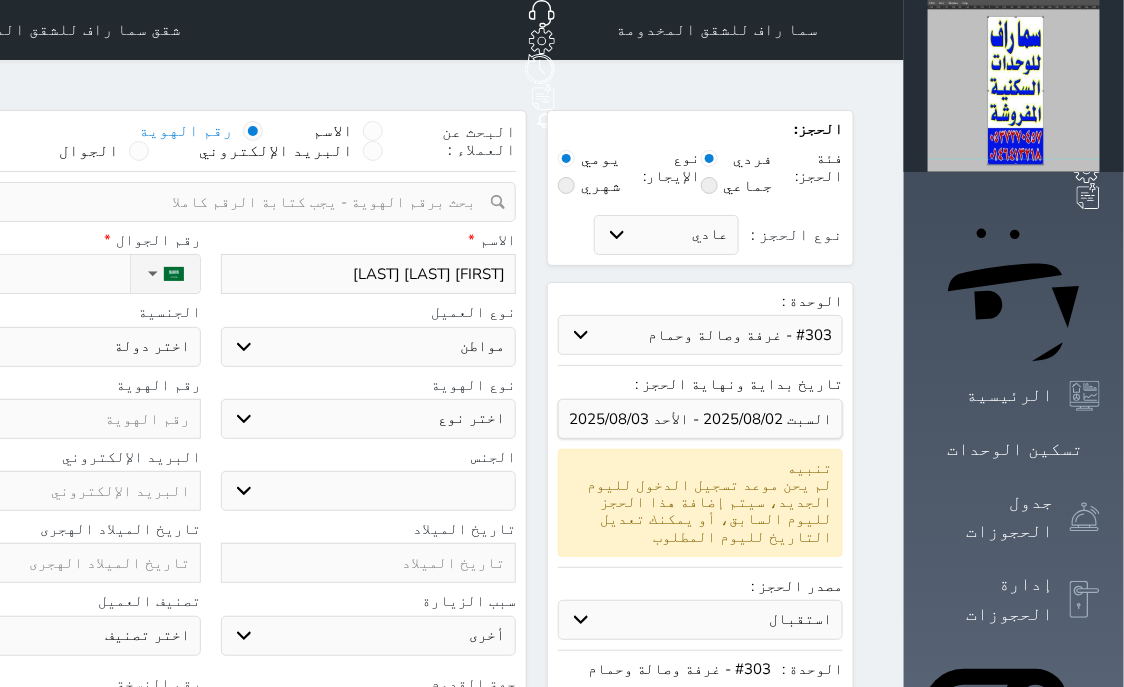 select on "113" 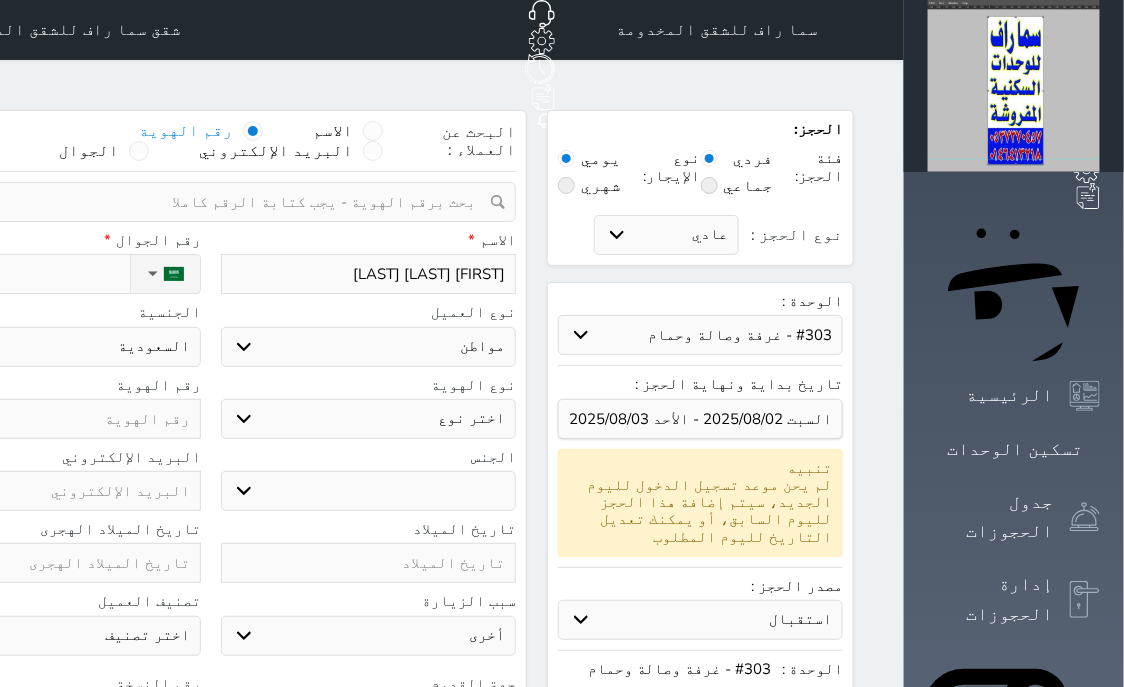 click on "اختر نوع   هوية وطنية هوية عائلية جواز السفر" at bounding box center [369, 419] 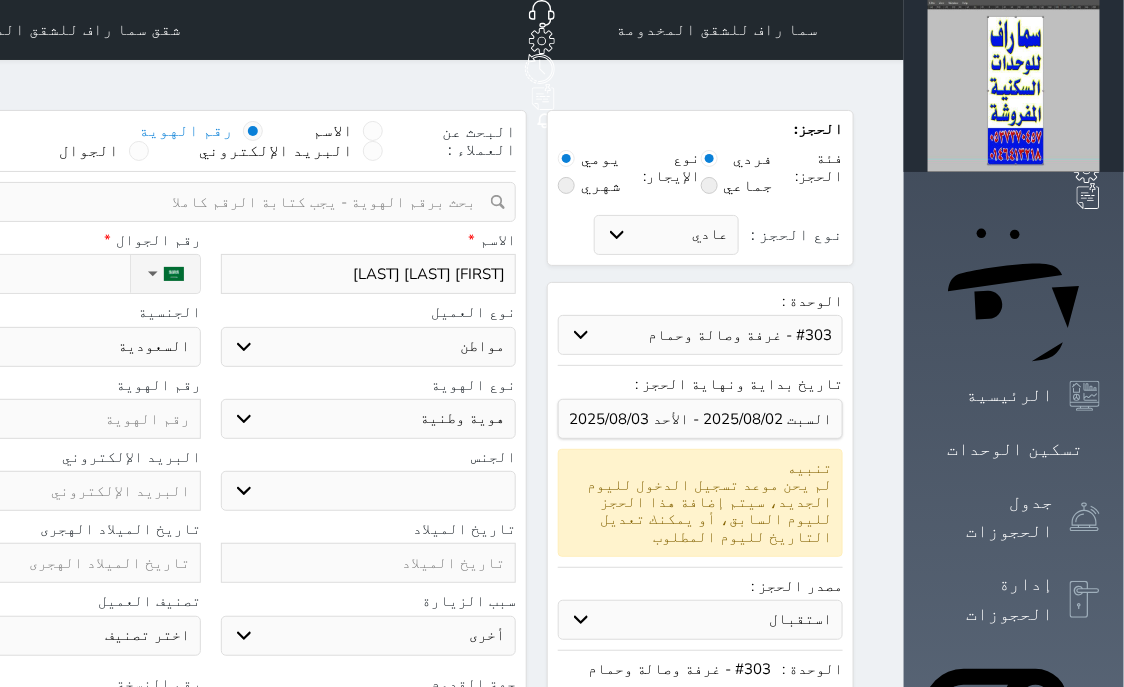 select 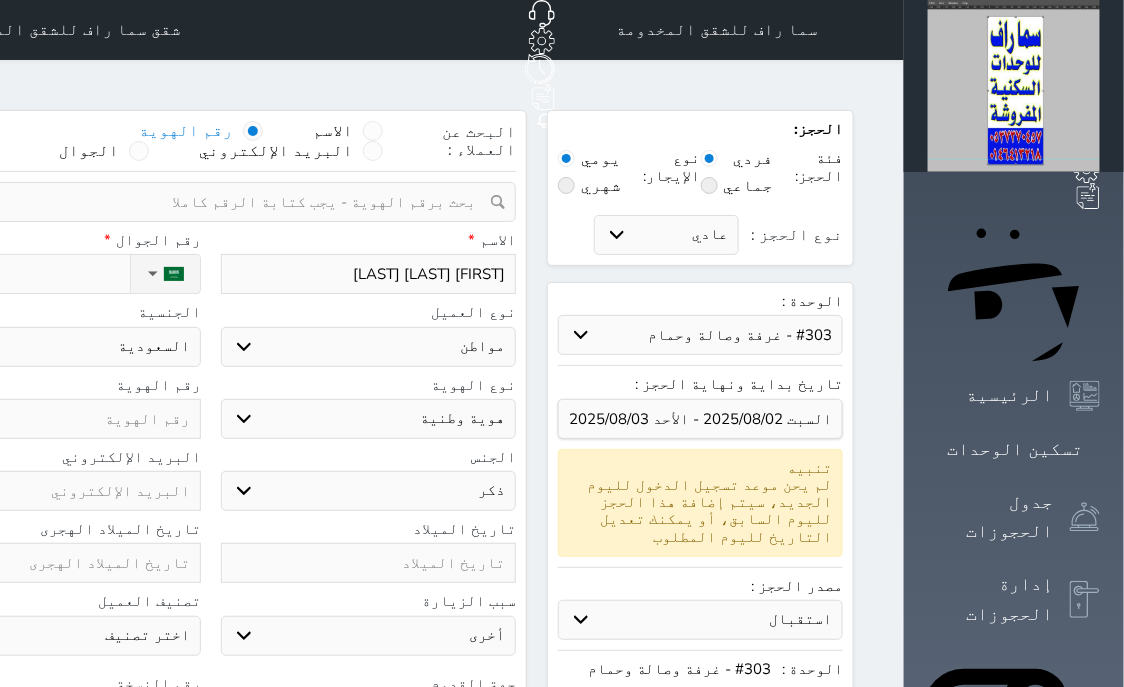 click on "ذكر" at bounding box center (0, 0) 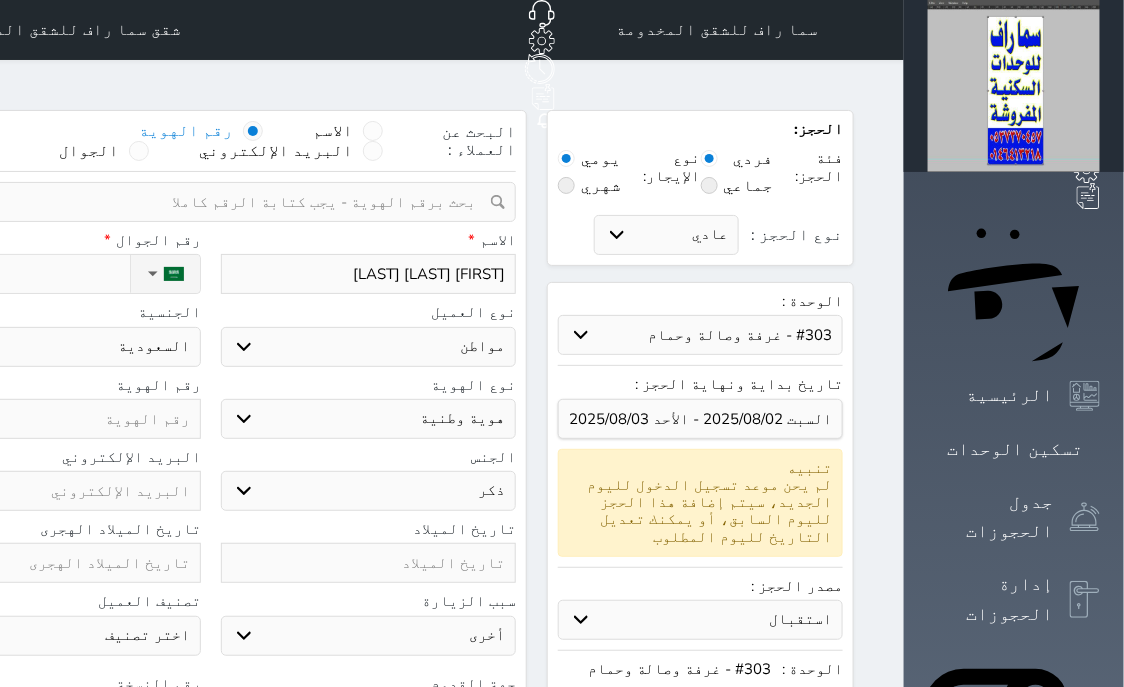 select 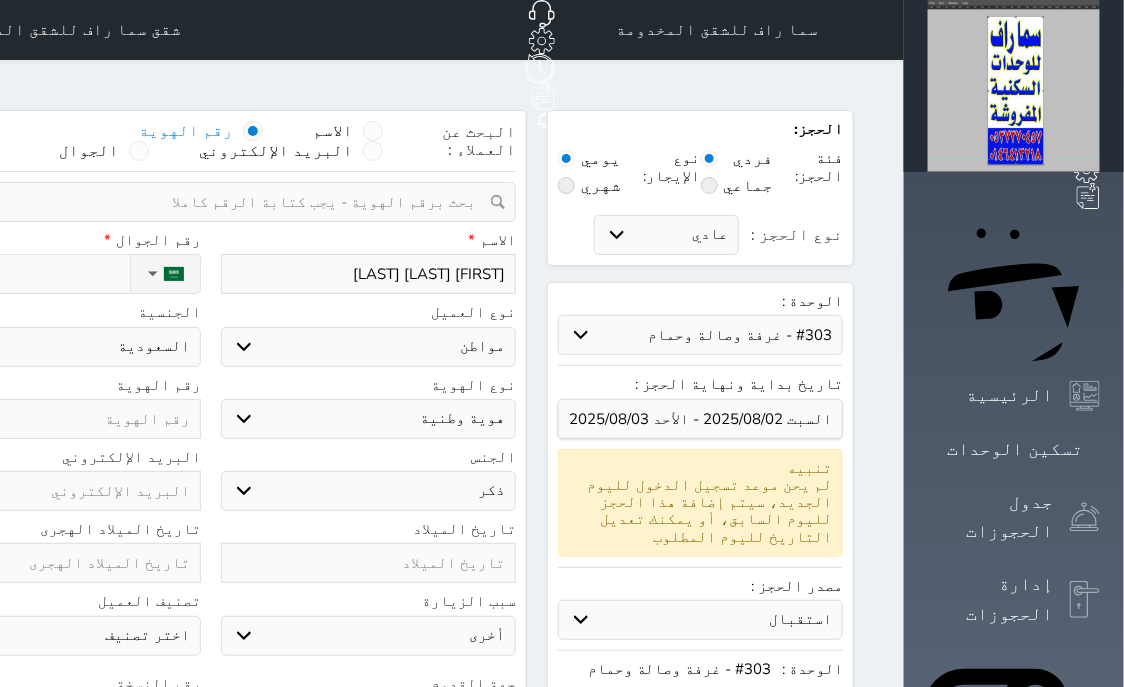 paste on "[NUMBER]" 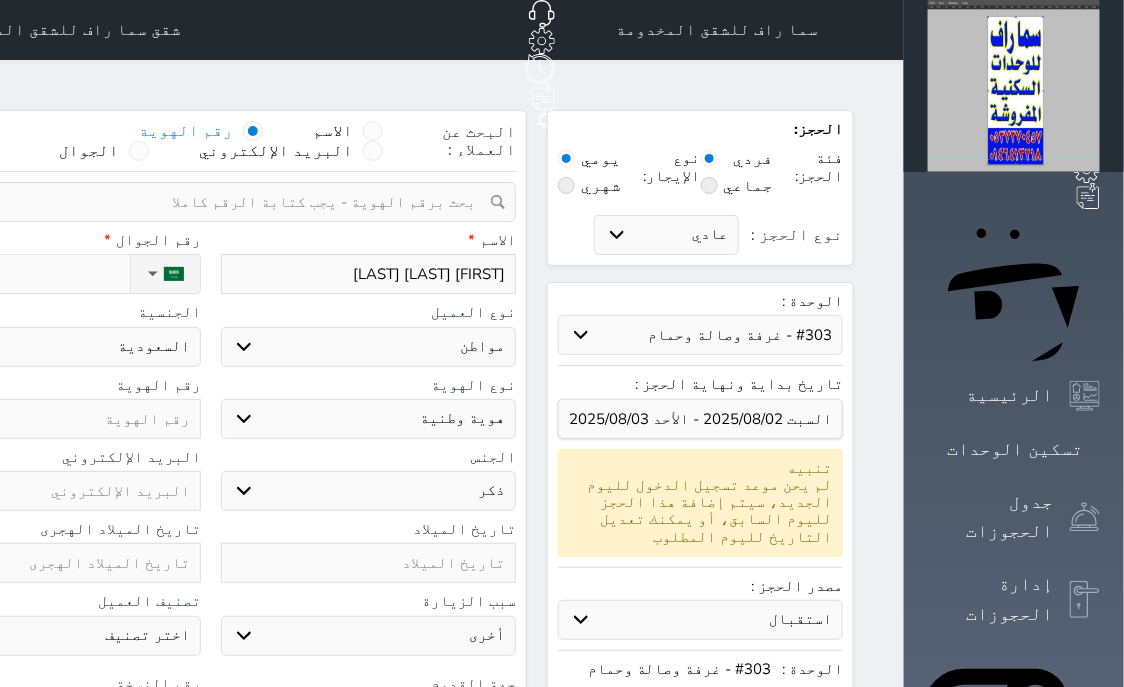 type on "[NUMBER]" 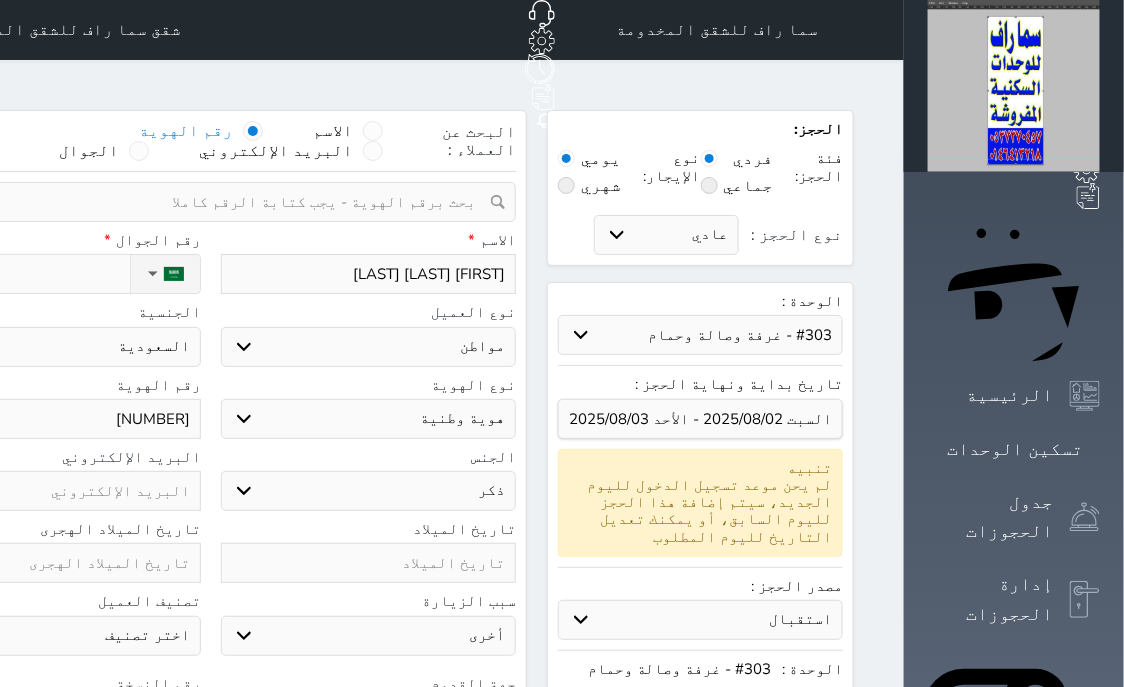 type on "[NUMBER]" 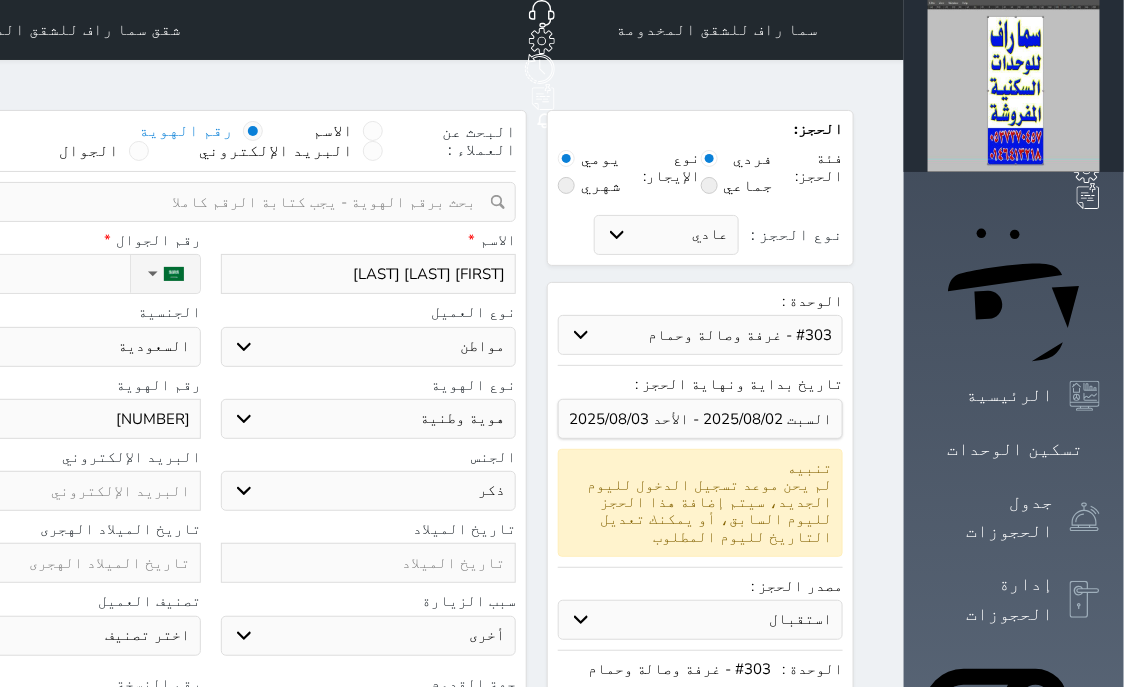 click on "نوع الحجز :" at bounding box center [17, 274] 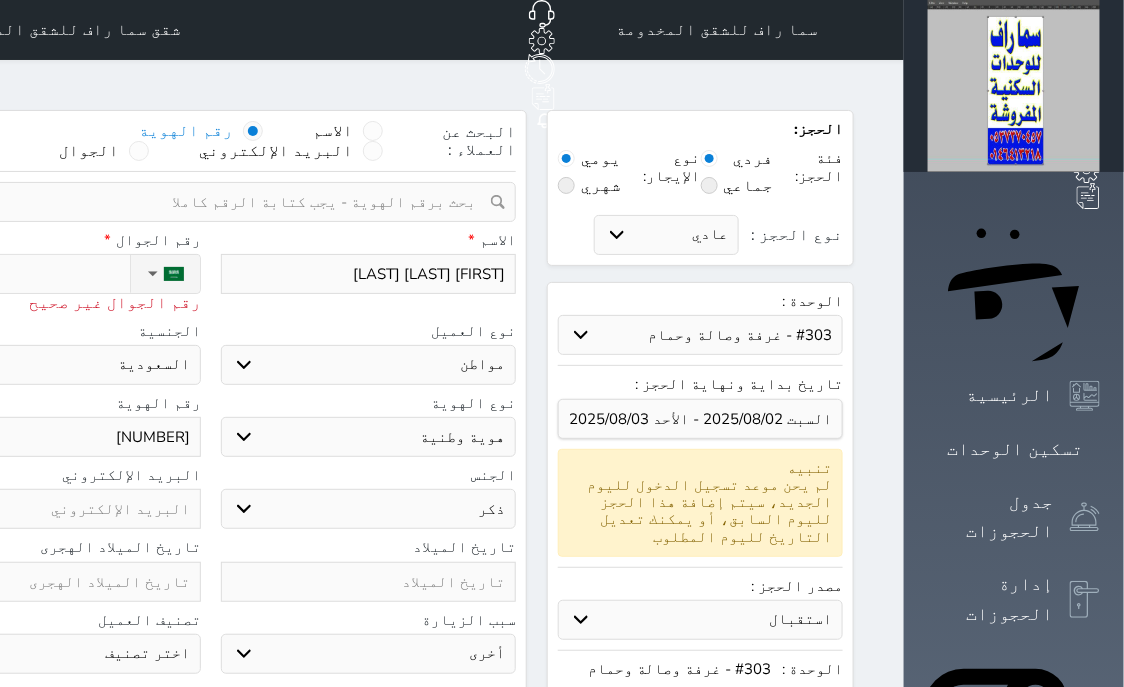 type on "+9" 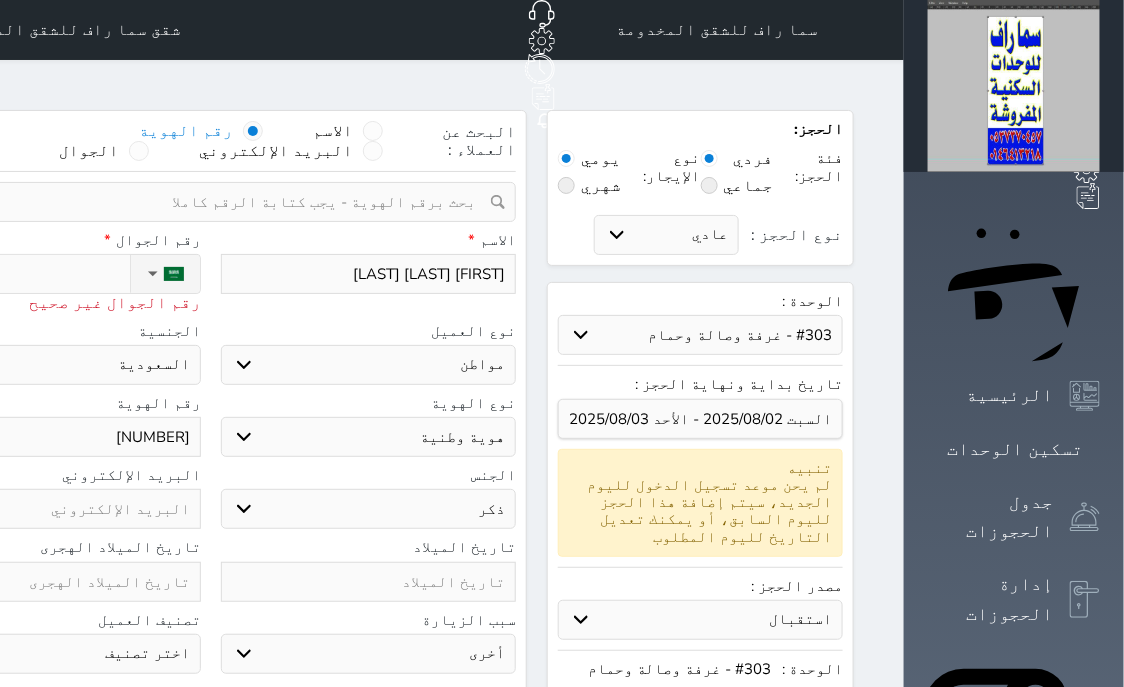 select 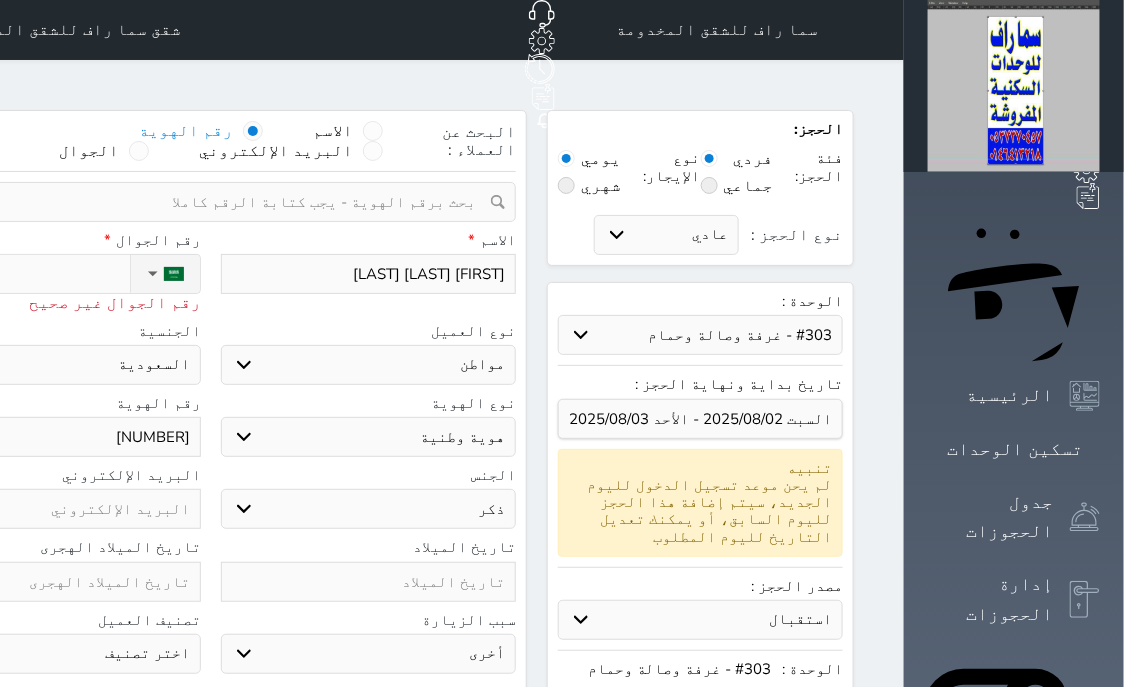 type on "+96" 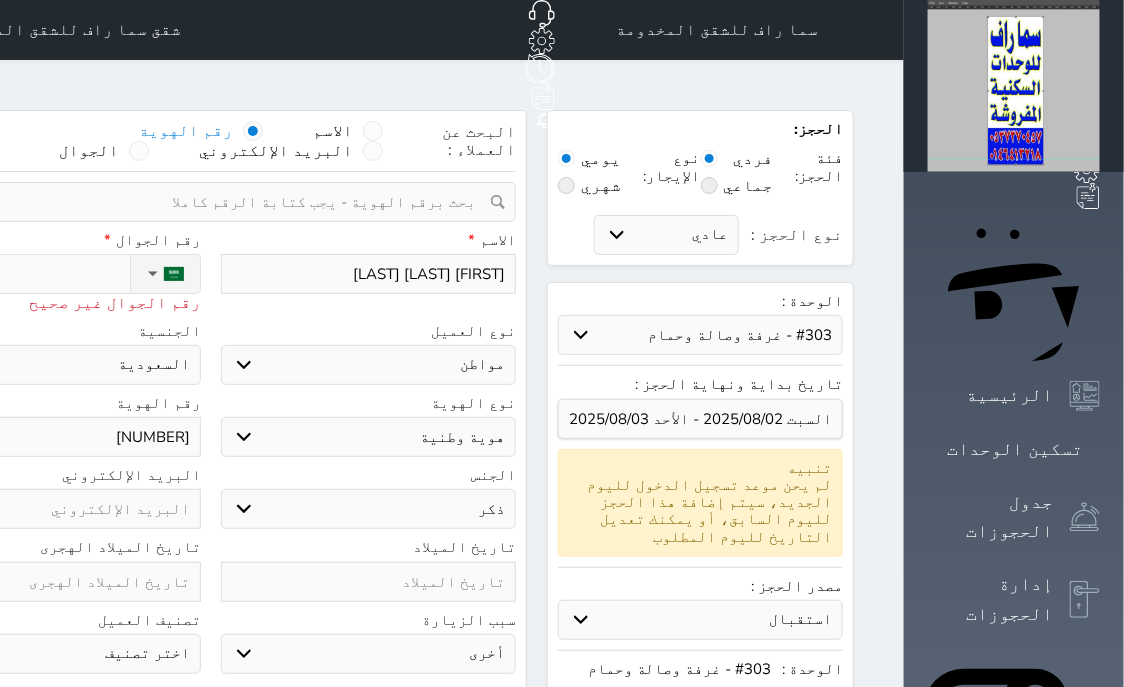select 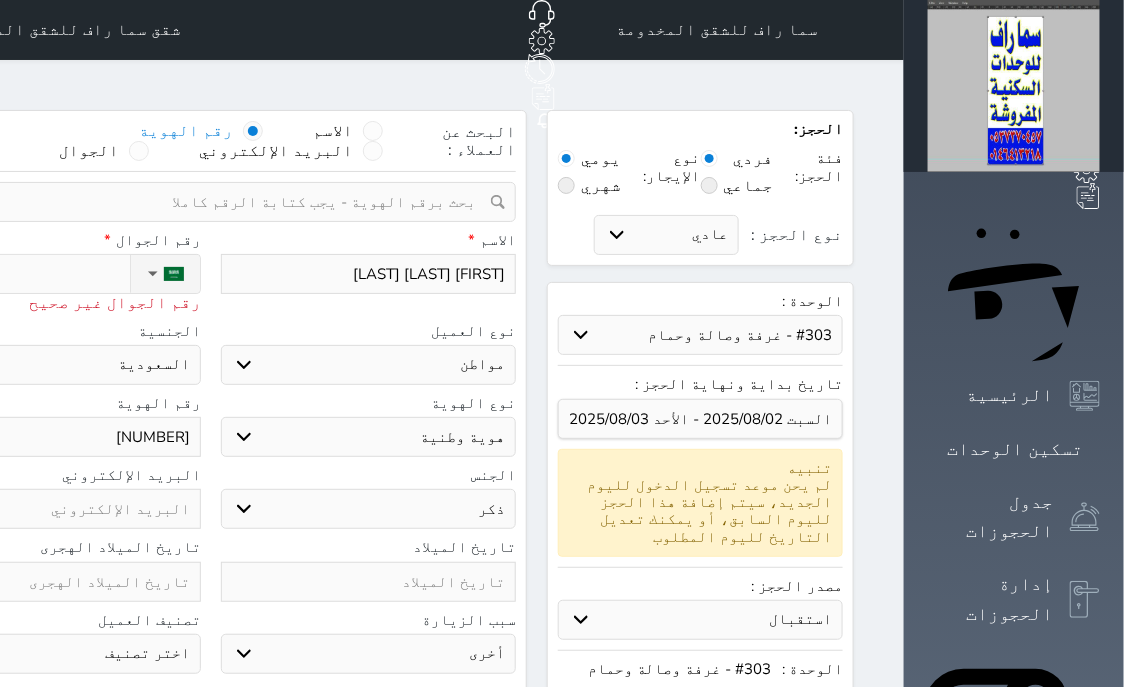 type on "+966" 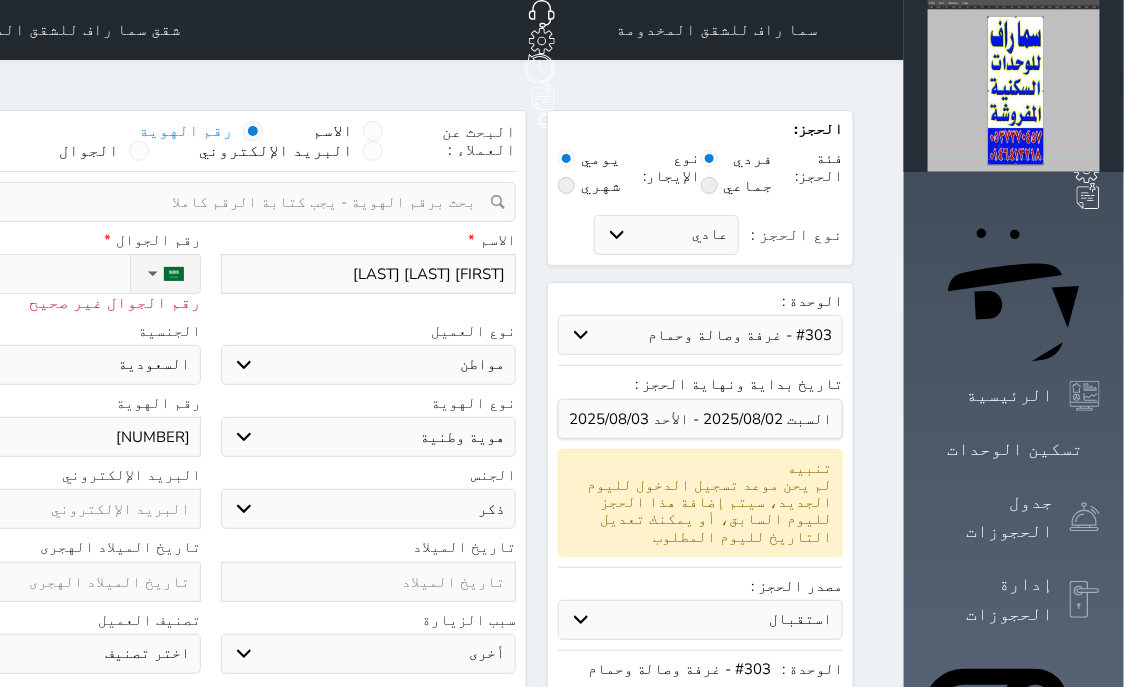 select 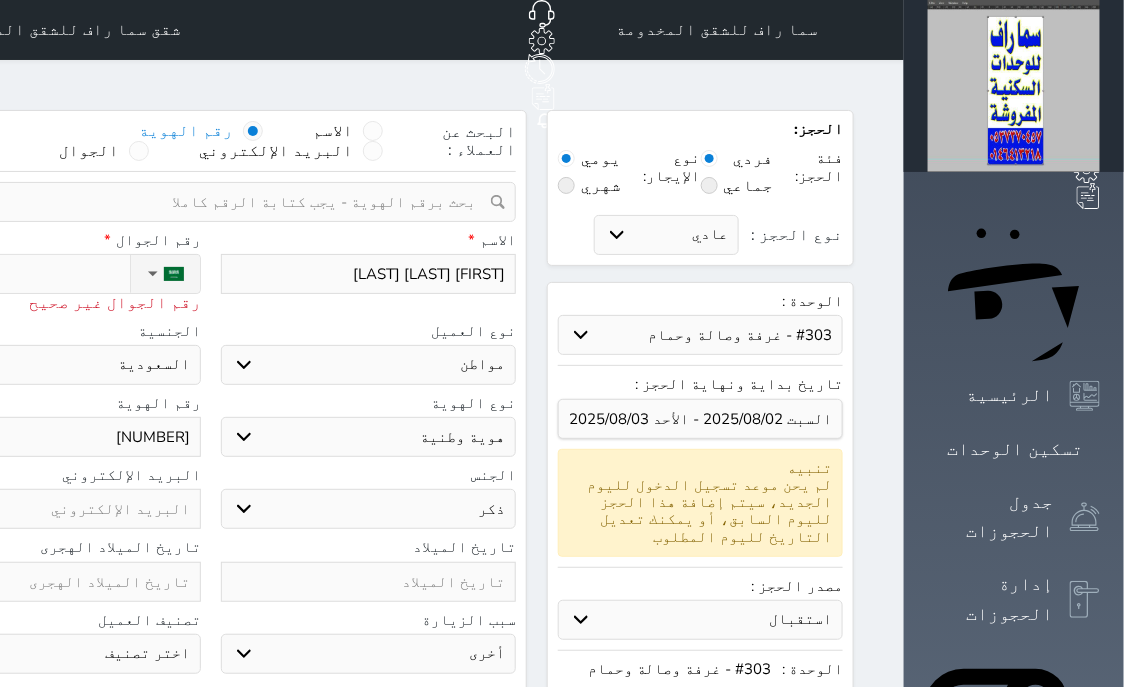 type on "+9665" 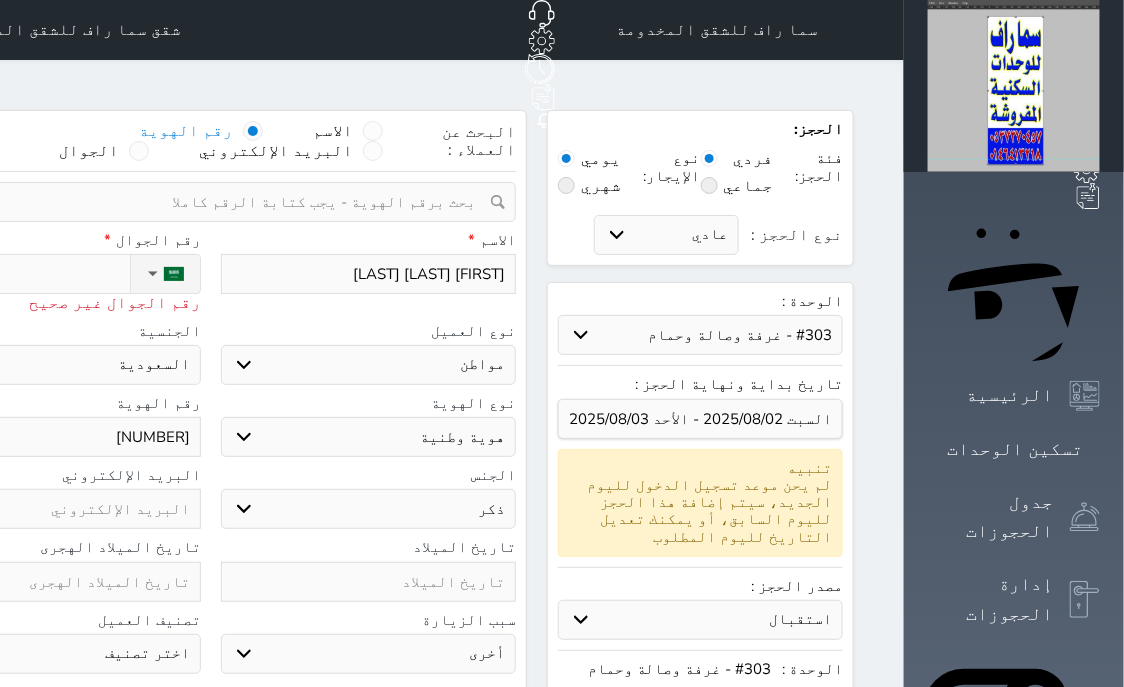 select 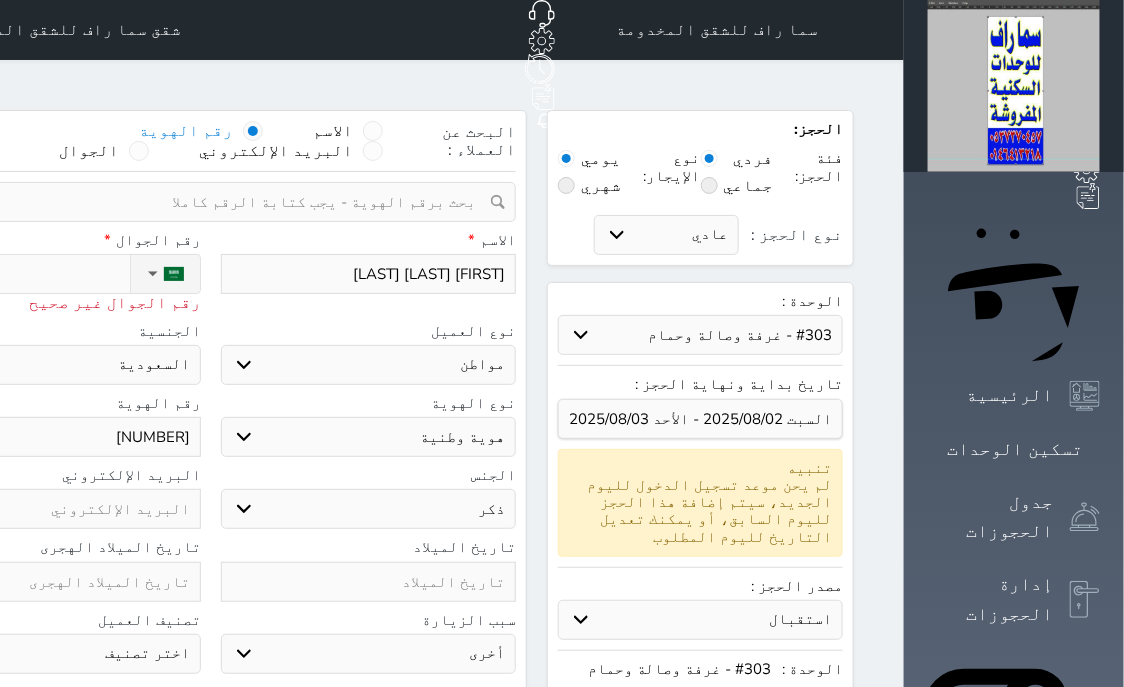 type on "+96655" 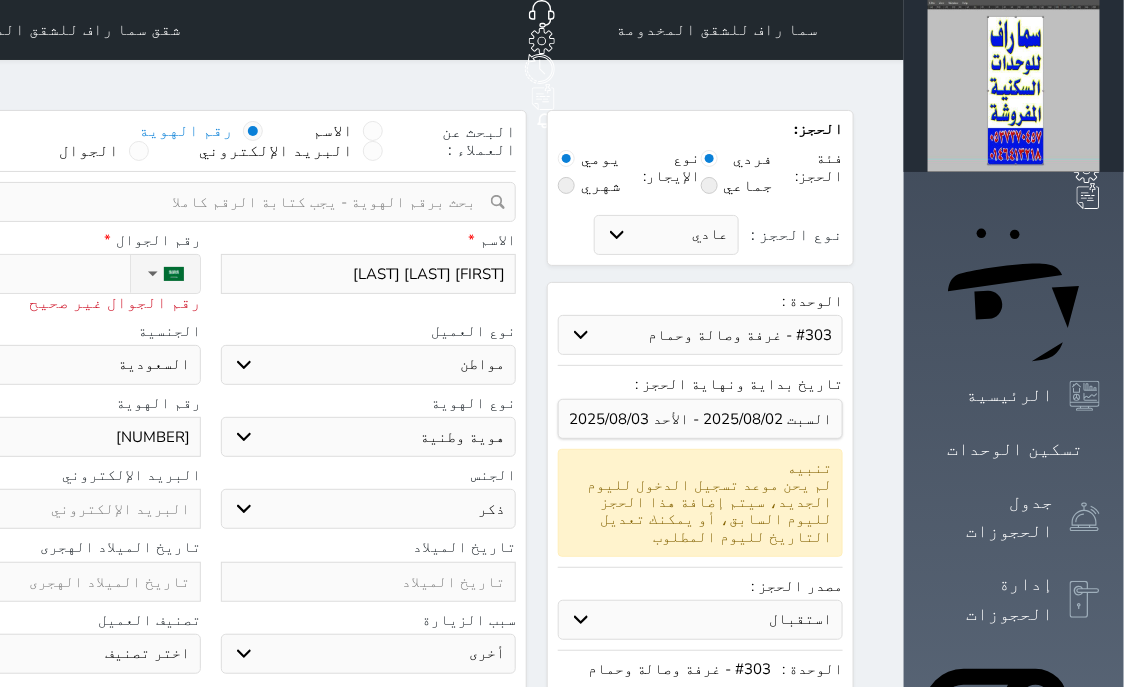 select 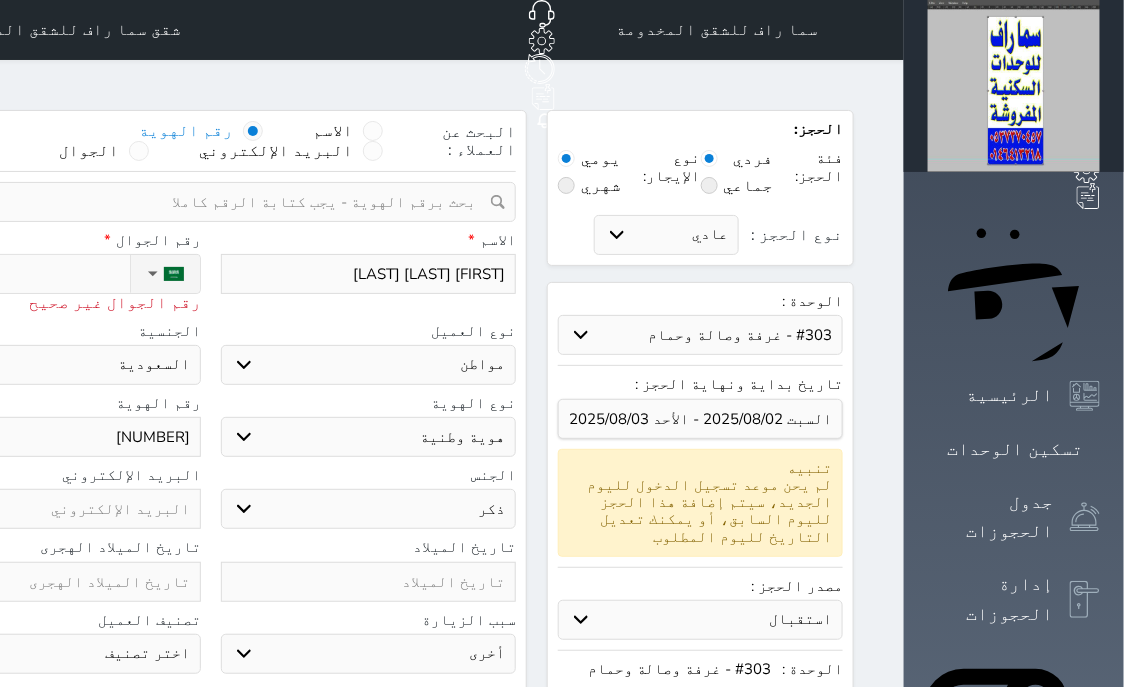 type on "[PHONE]" 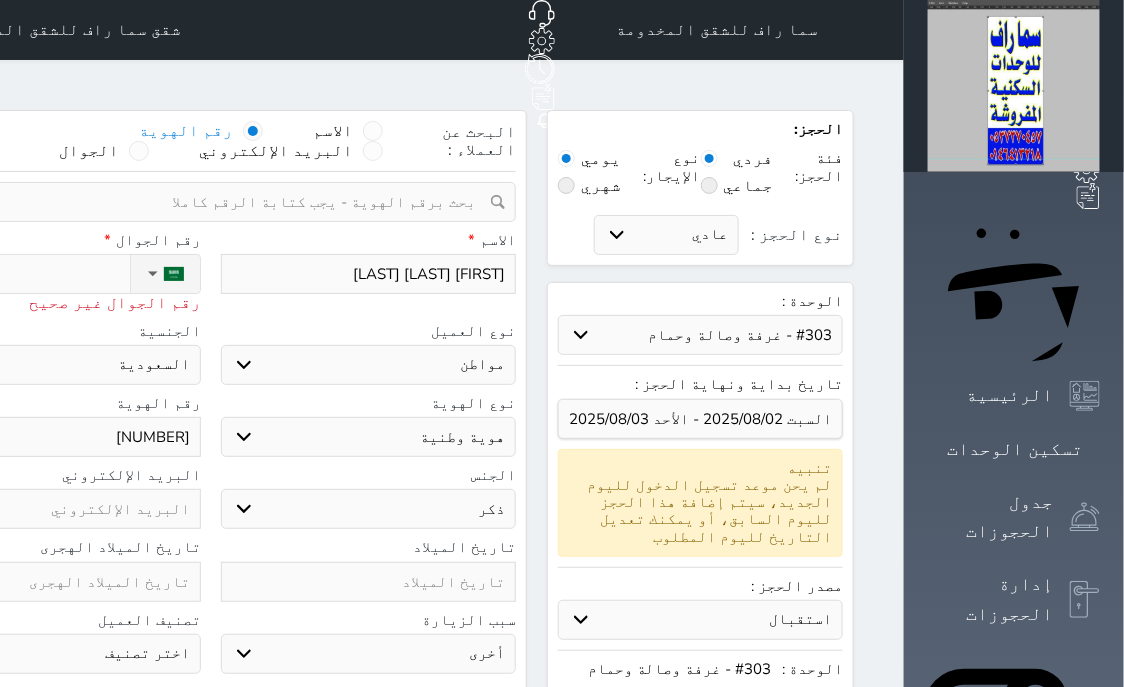 select 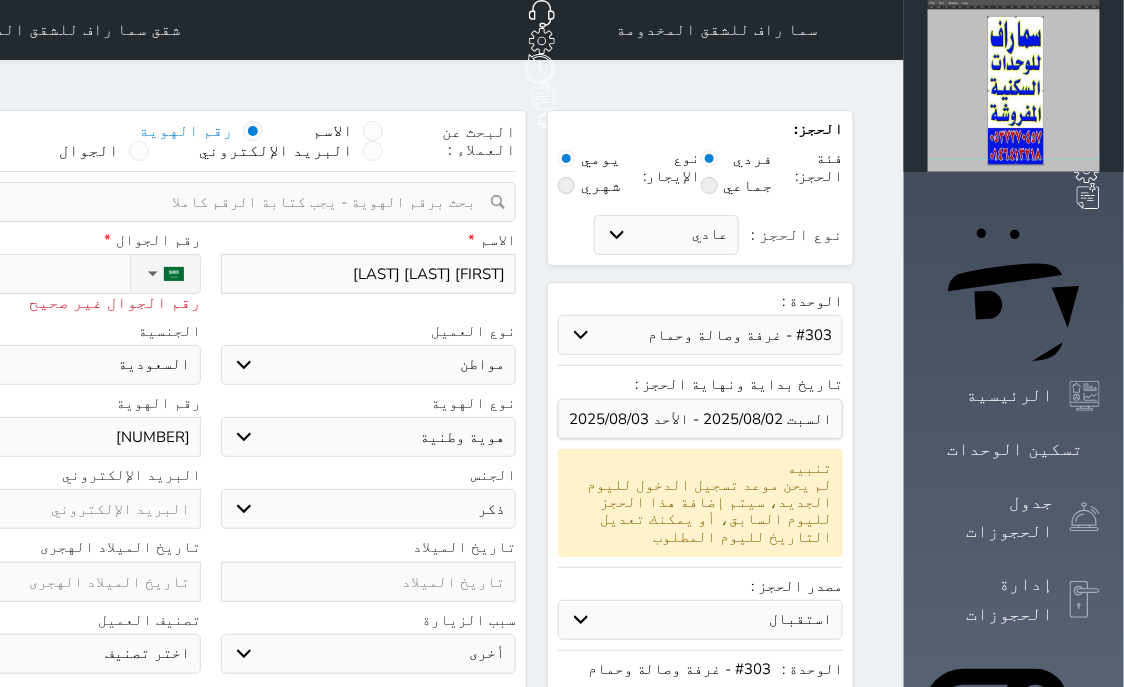 type on "[PHONE]" 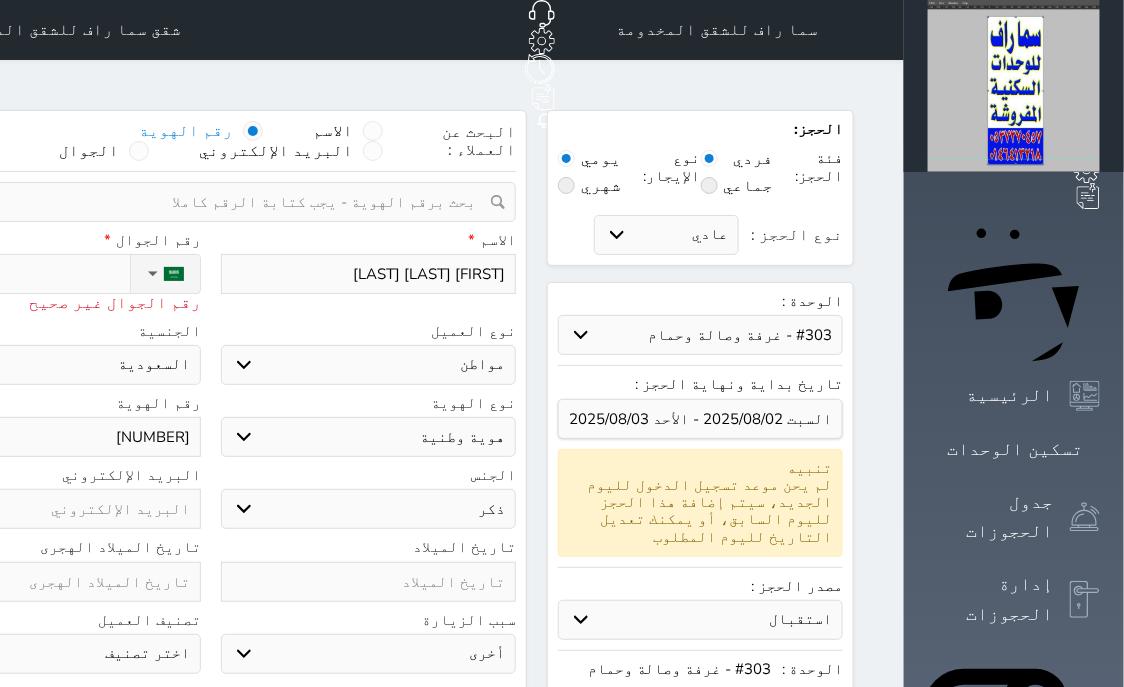 select 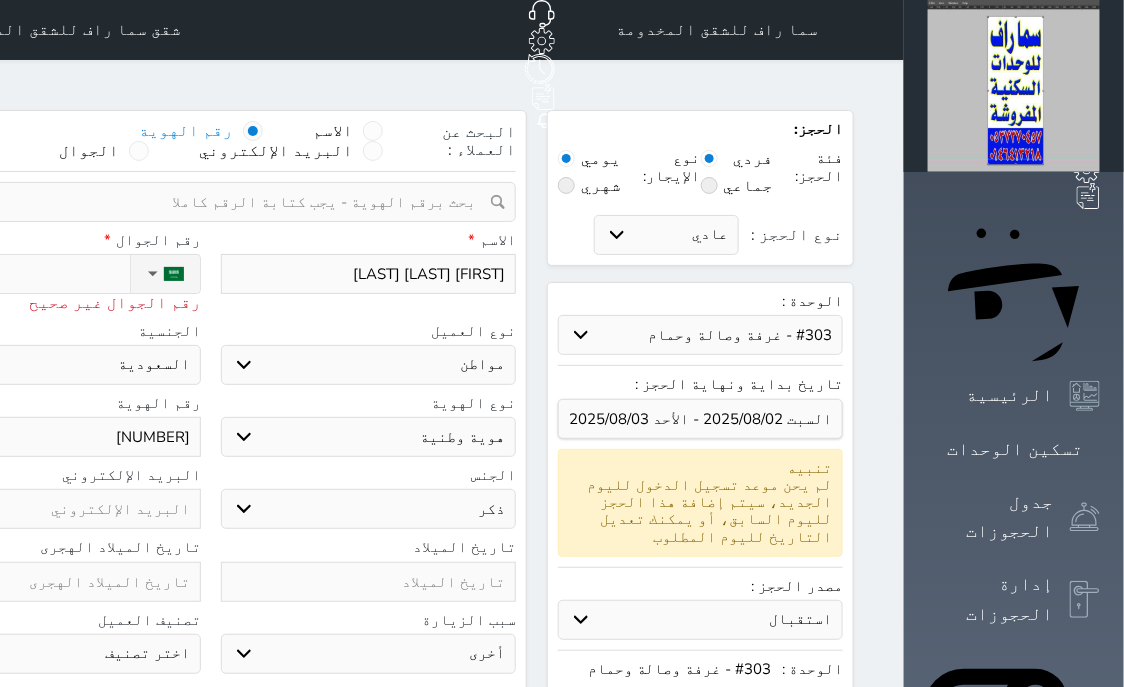 type on "[PHONE]" 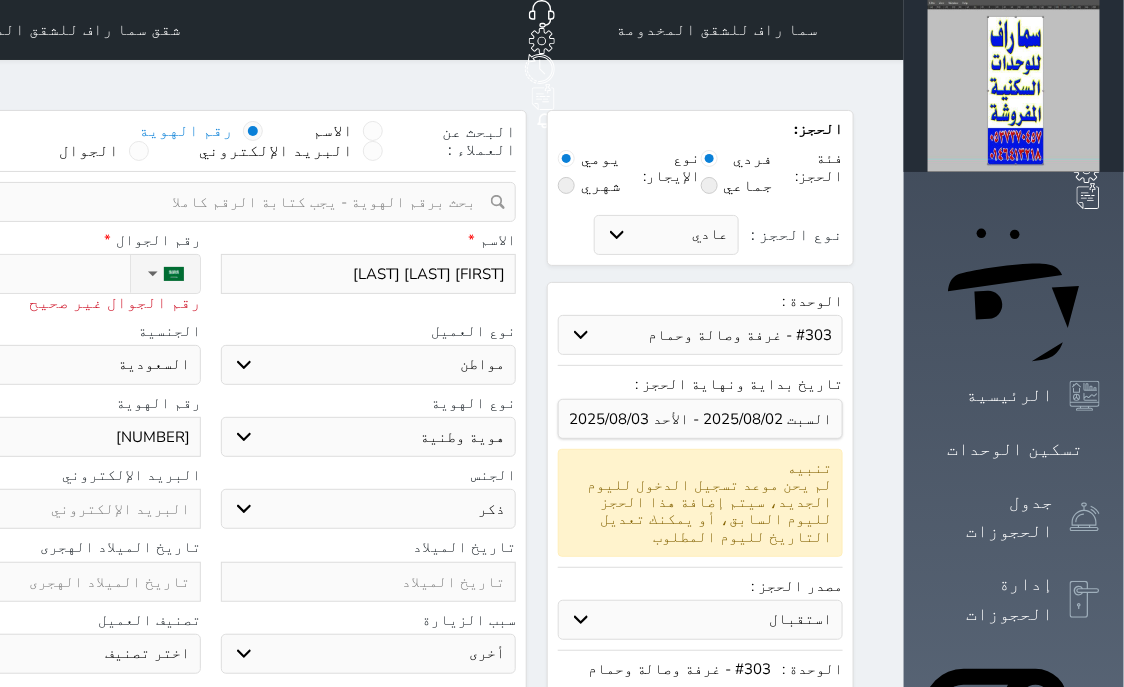 select 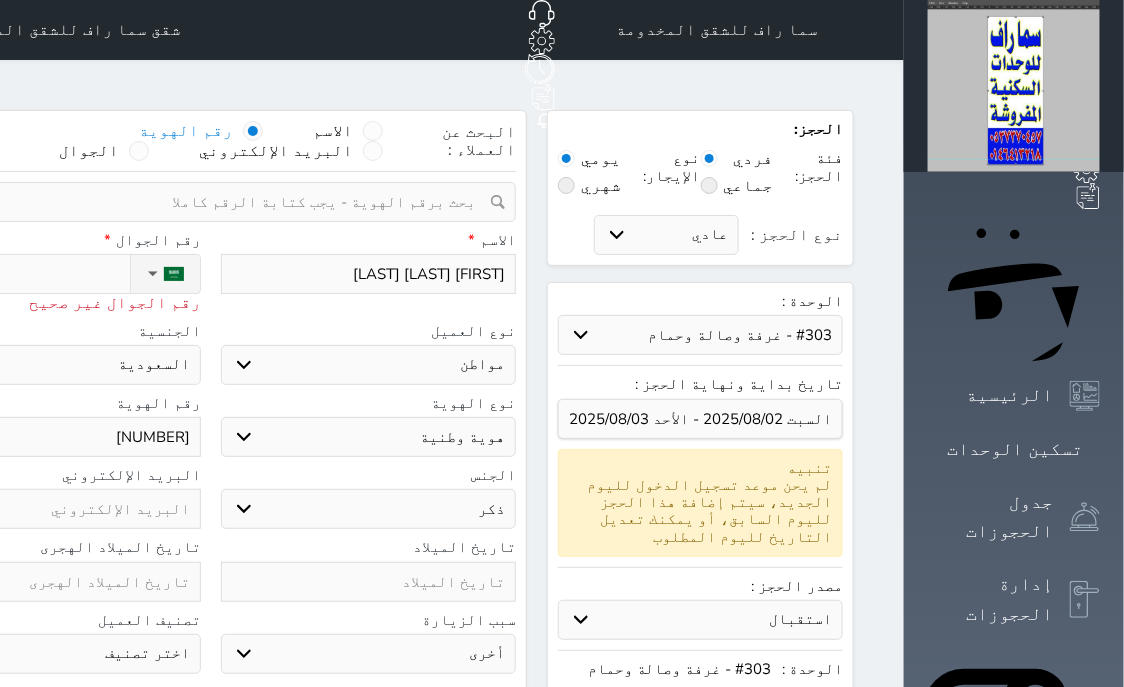 type on "[PHONE]" 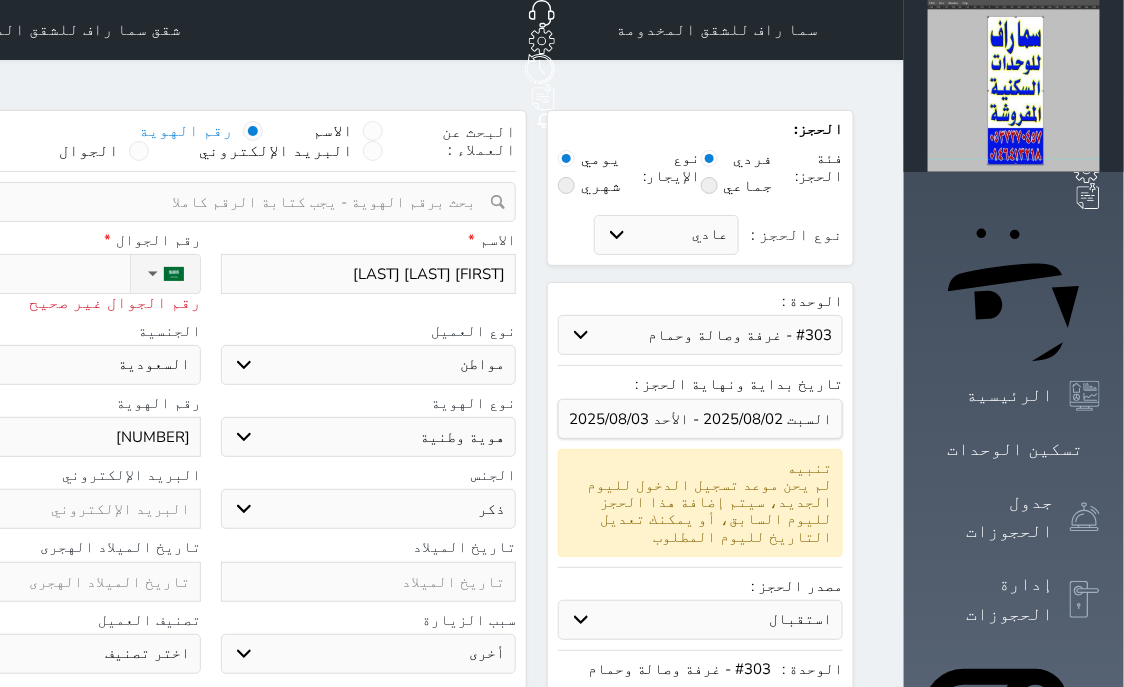 select 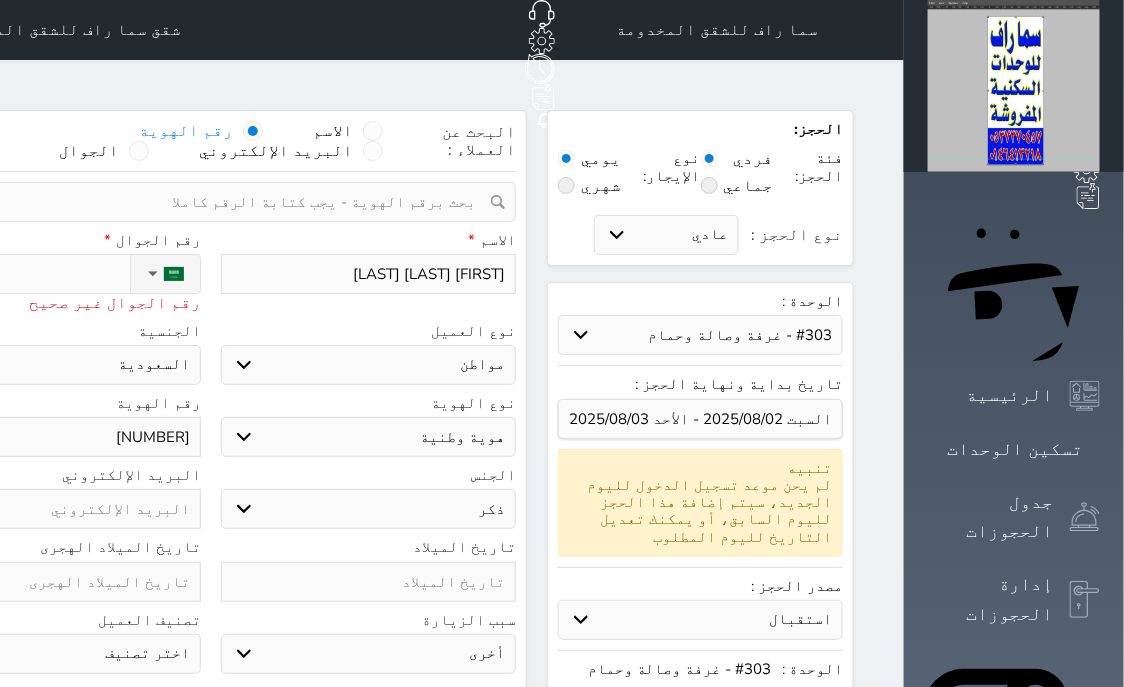 type on "[PHONE]" 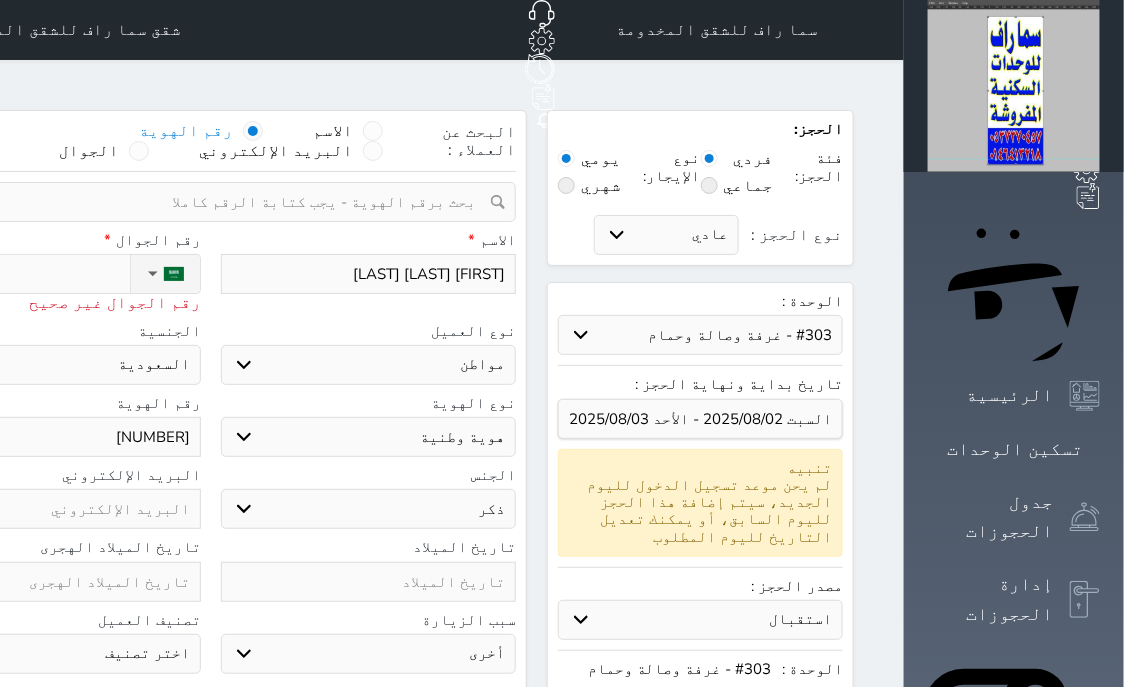 select 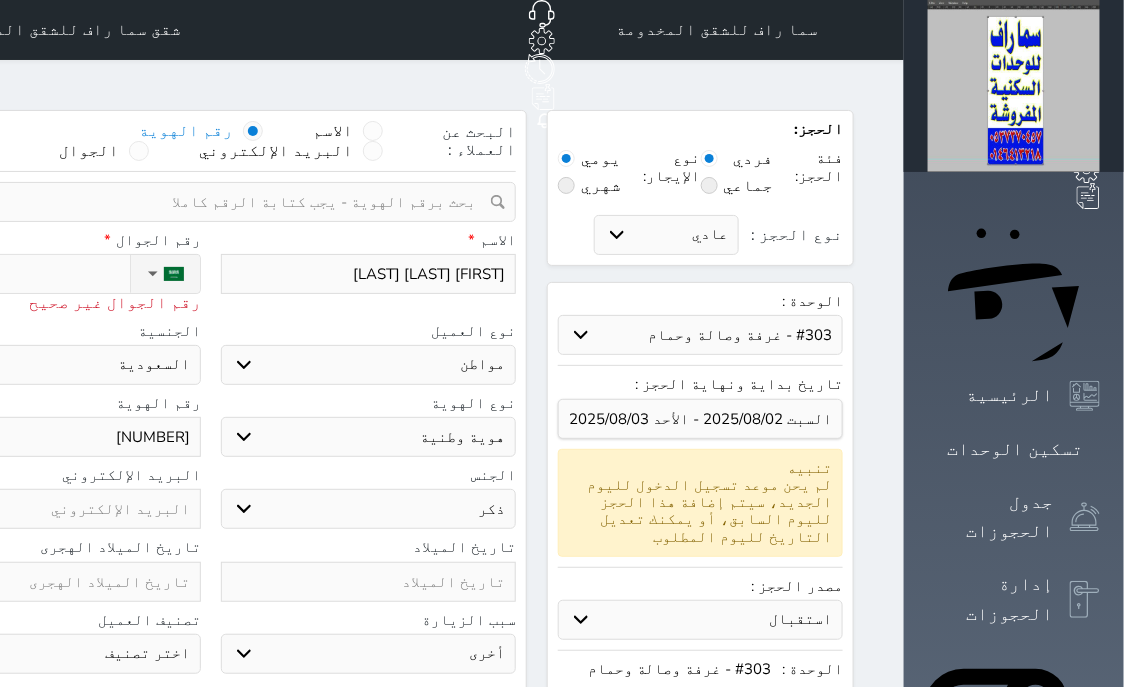 type on "[PHONE]" 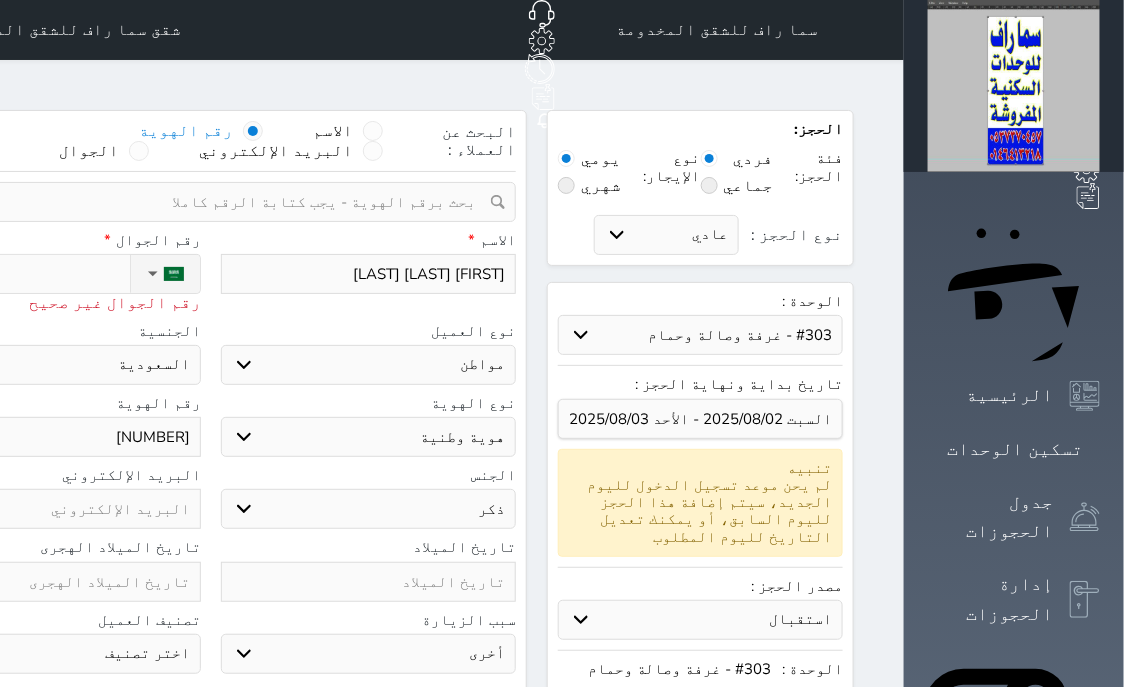 select 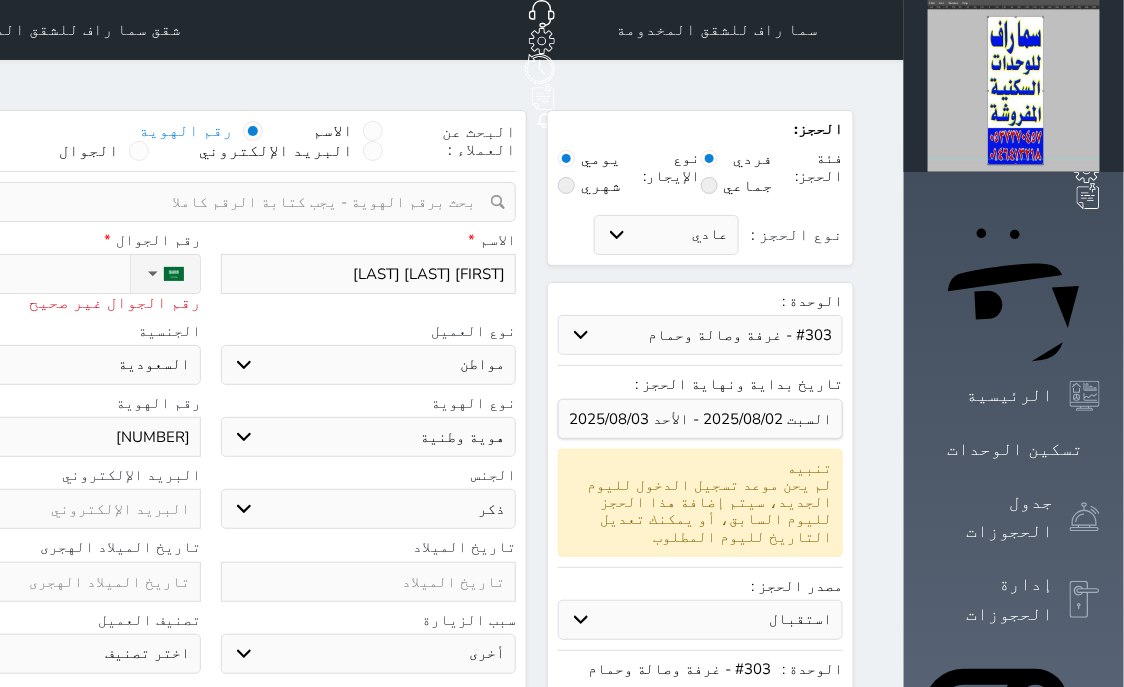 type on "[PHONE]" 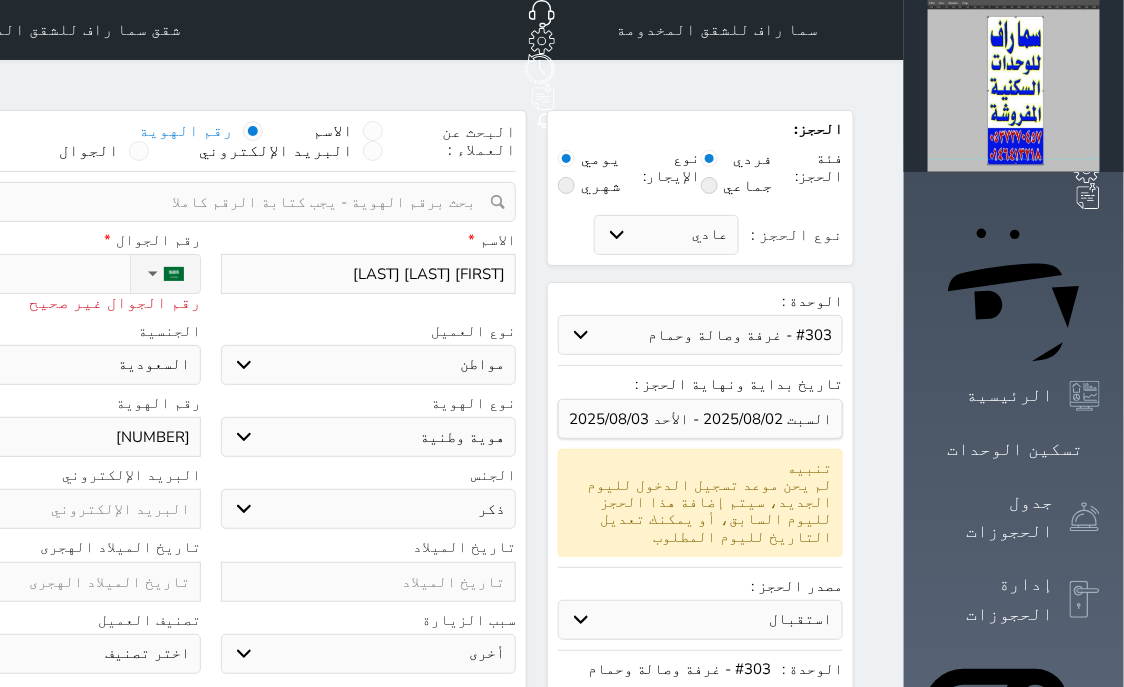 select 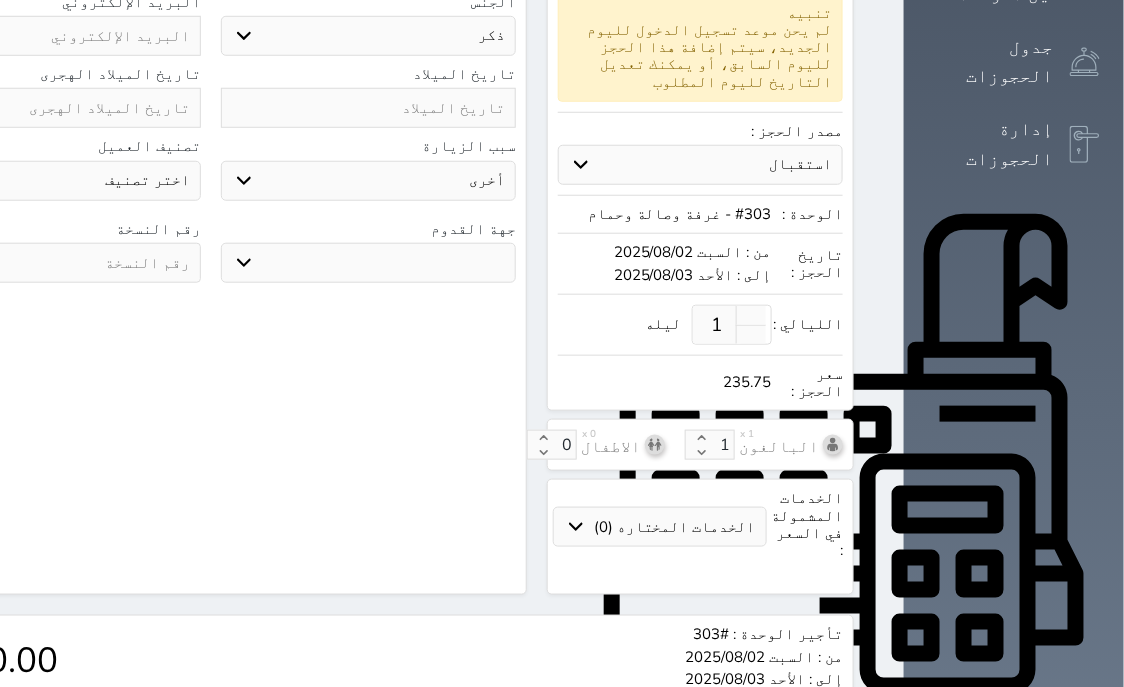 scroll, scrollTop: 665, scrollLeft: 0, axis: vertical 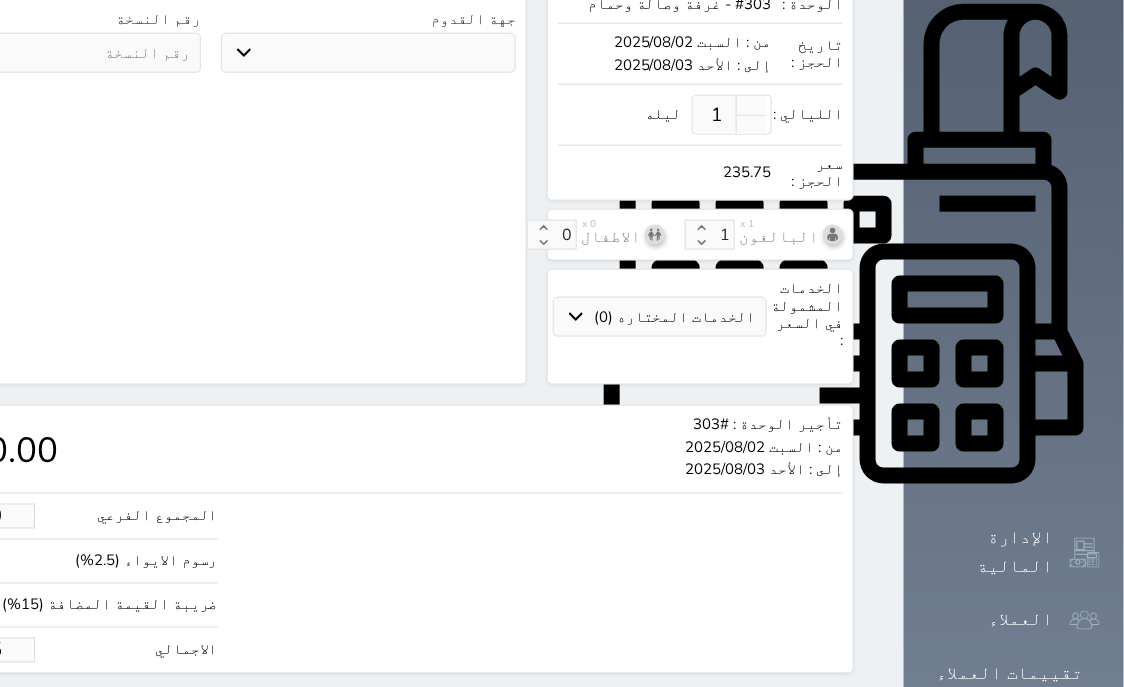 type on "[PHONE]" 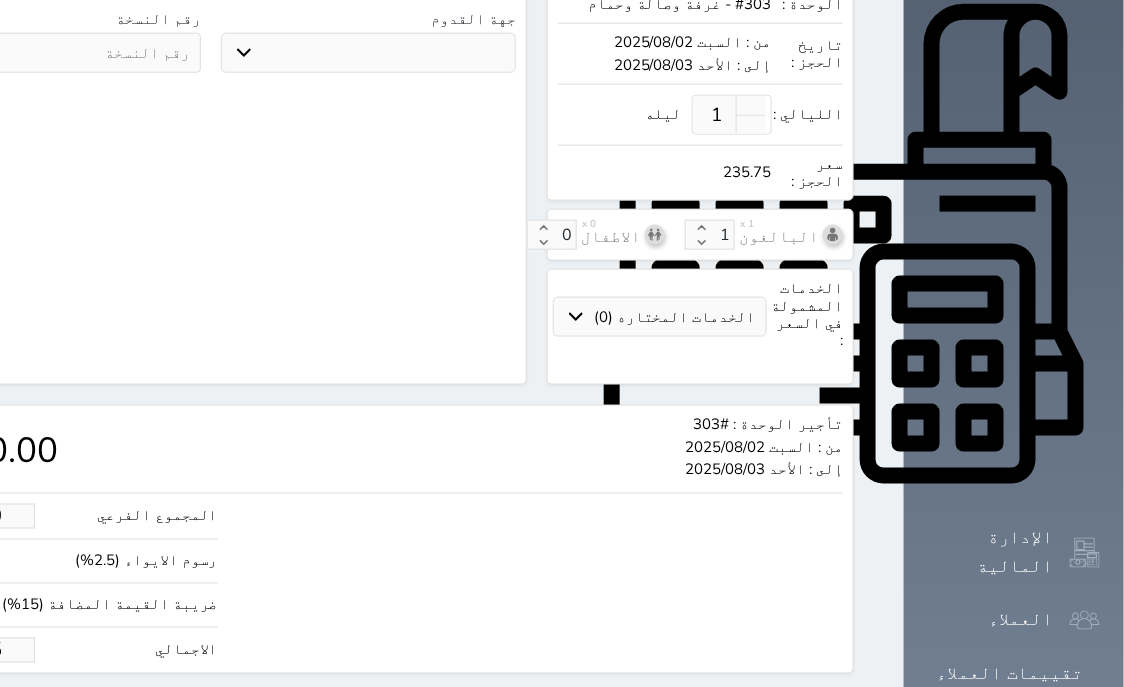 drag, startPoint x: 137, startPoint y: 588, endPoint x: 56, endPoint y: 597, distance: 81.49847 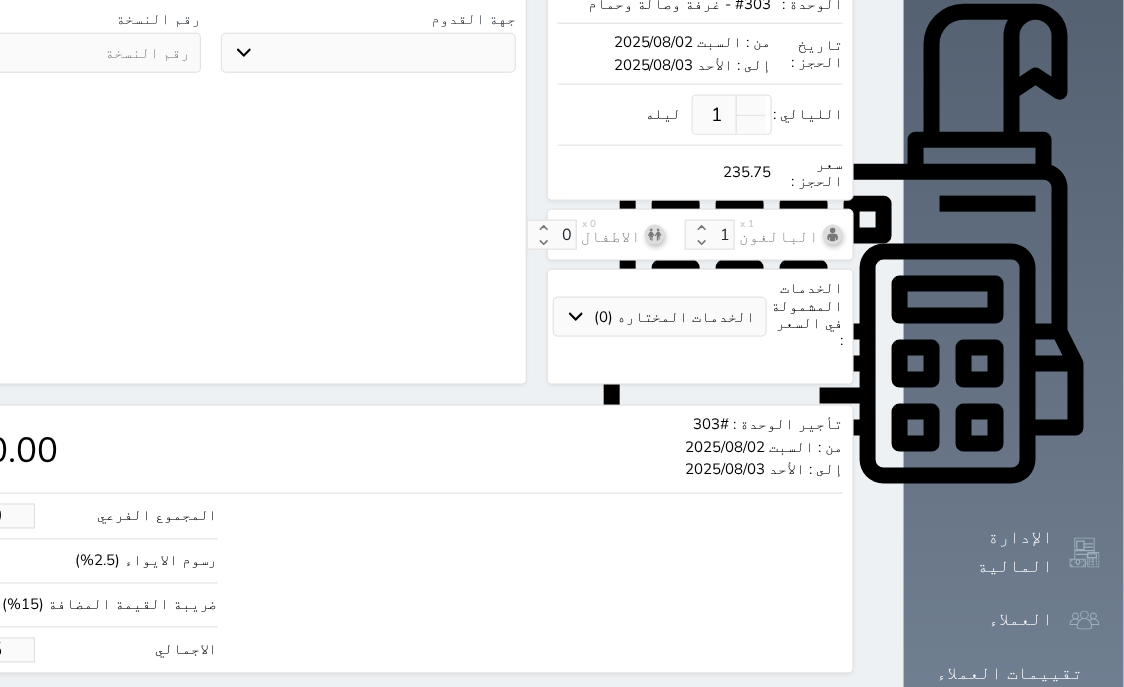 type on "1.70" 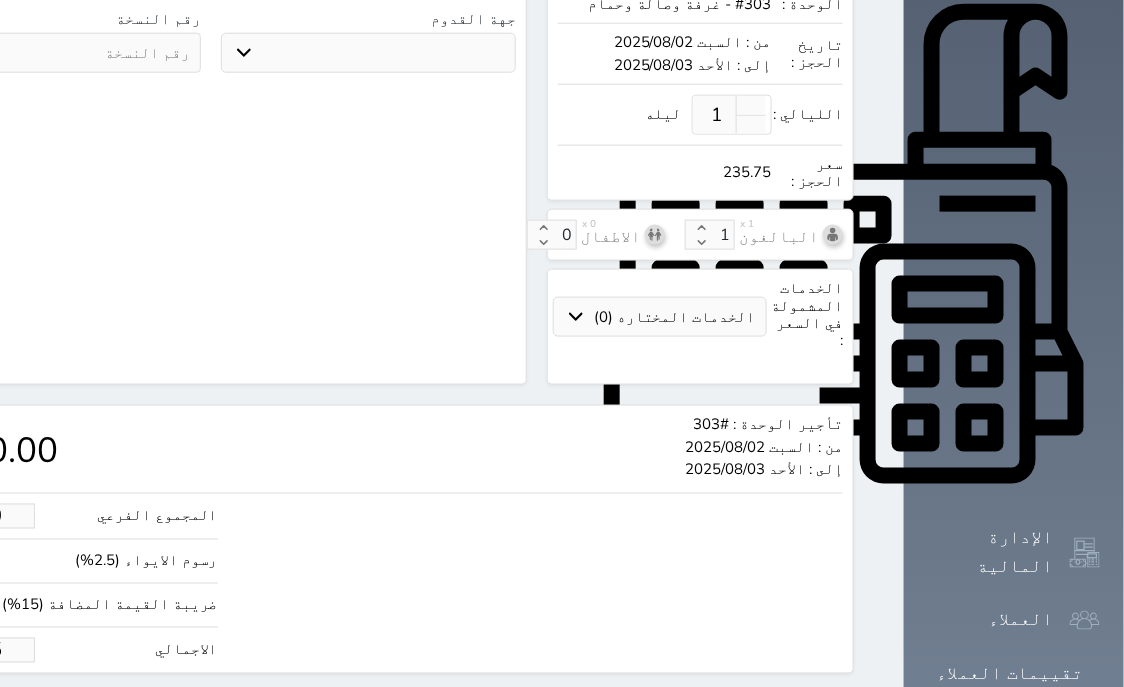 type on "2" 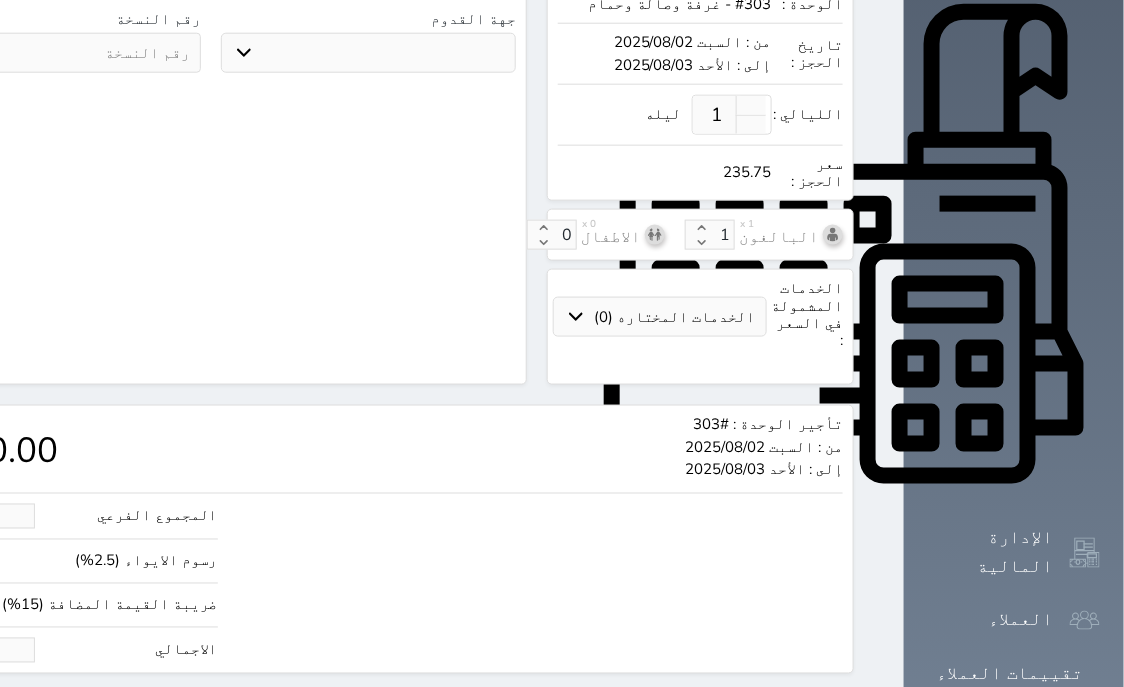 type on "18.66" 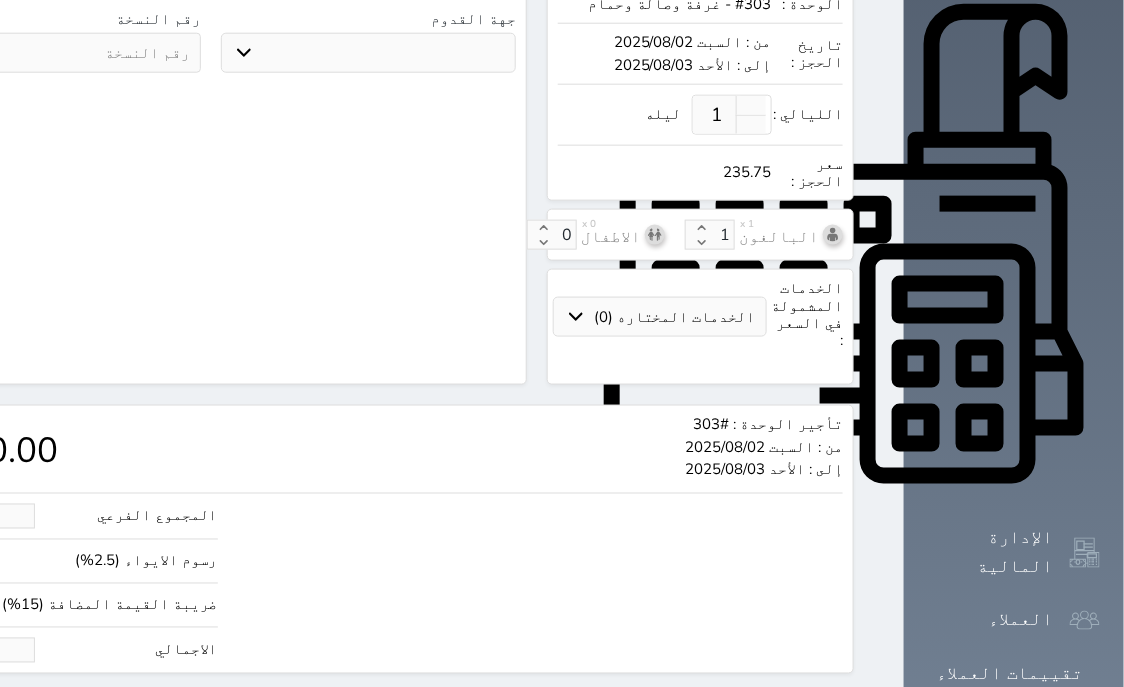 type on "22" 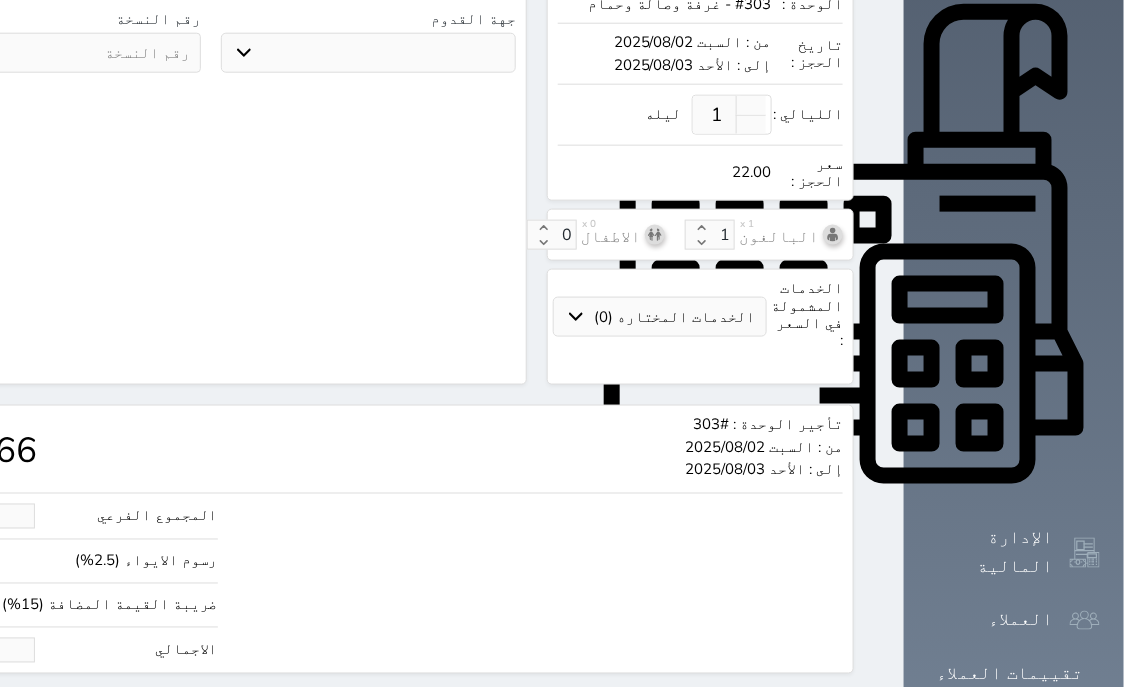 type on "190.88" 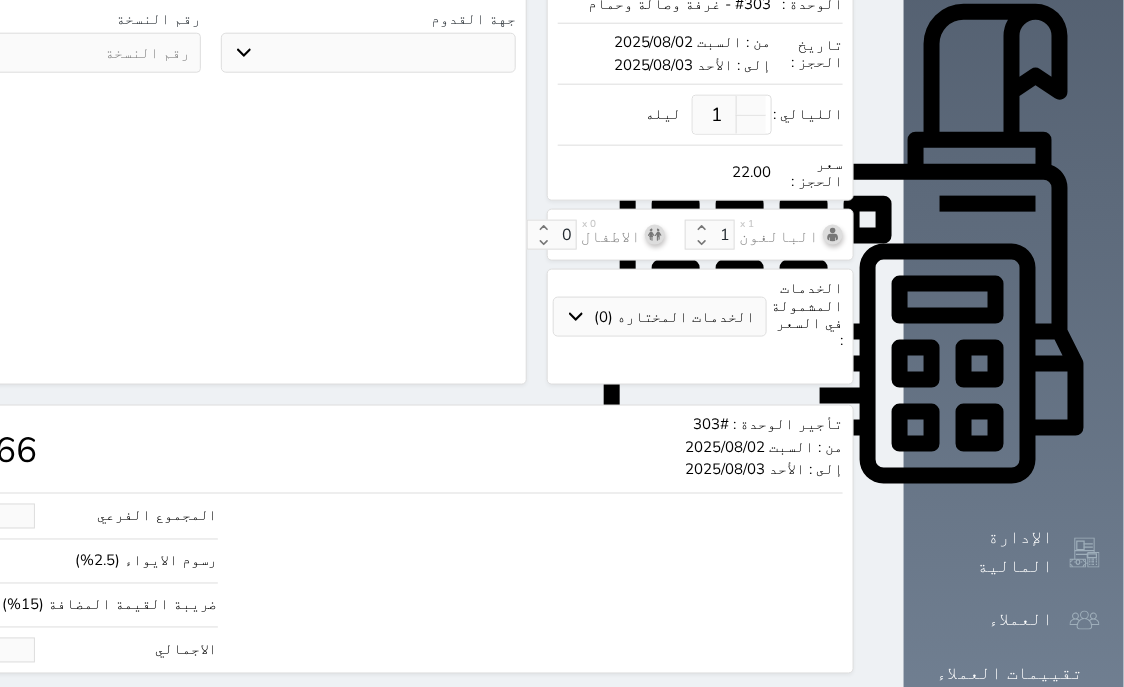 type on "225" 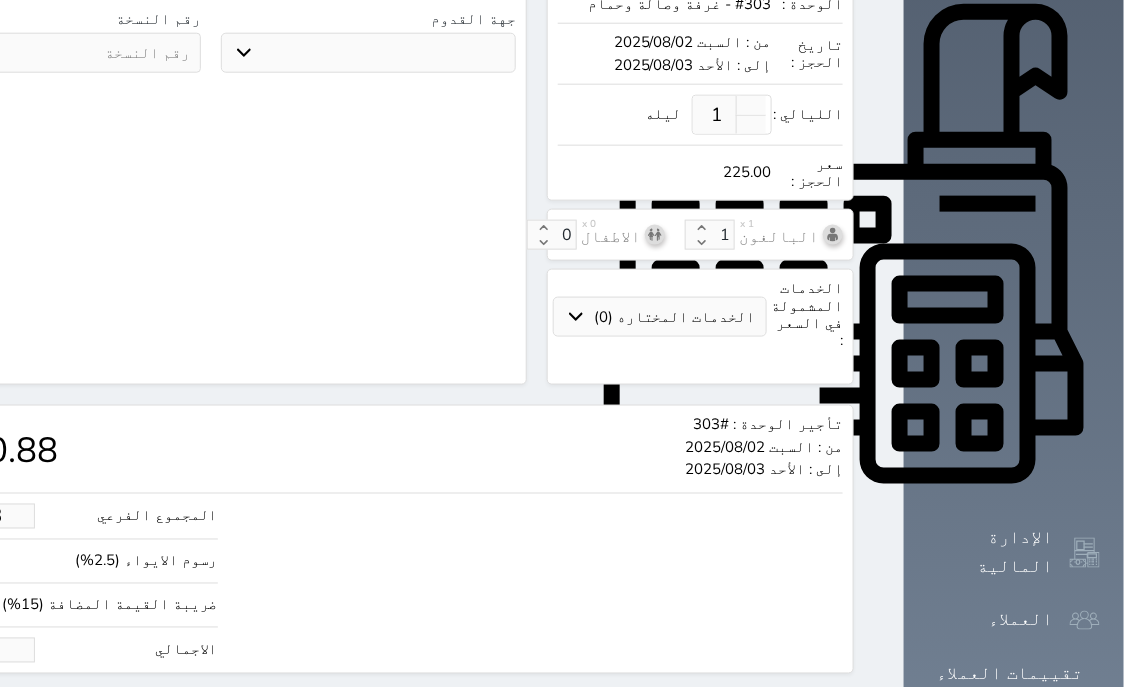 type on "225.00" 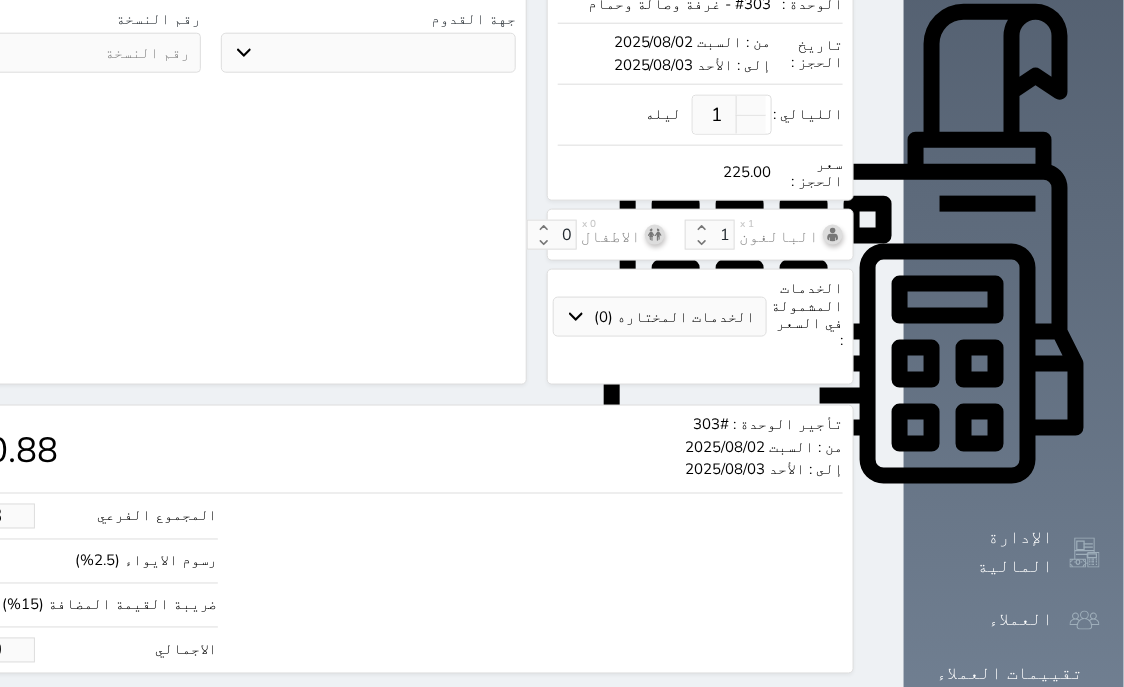click on "حجز" at bounding box center (-13, 711) 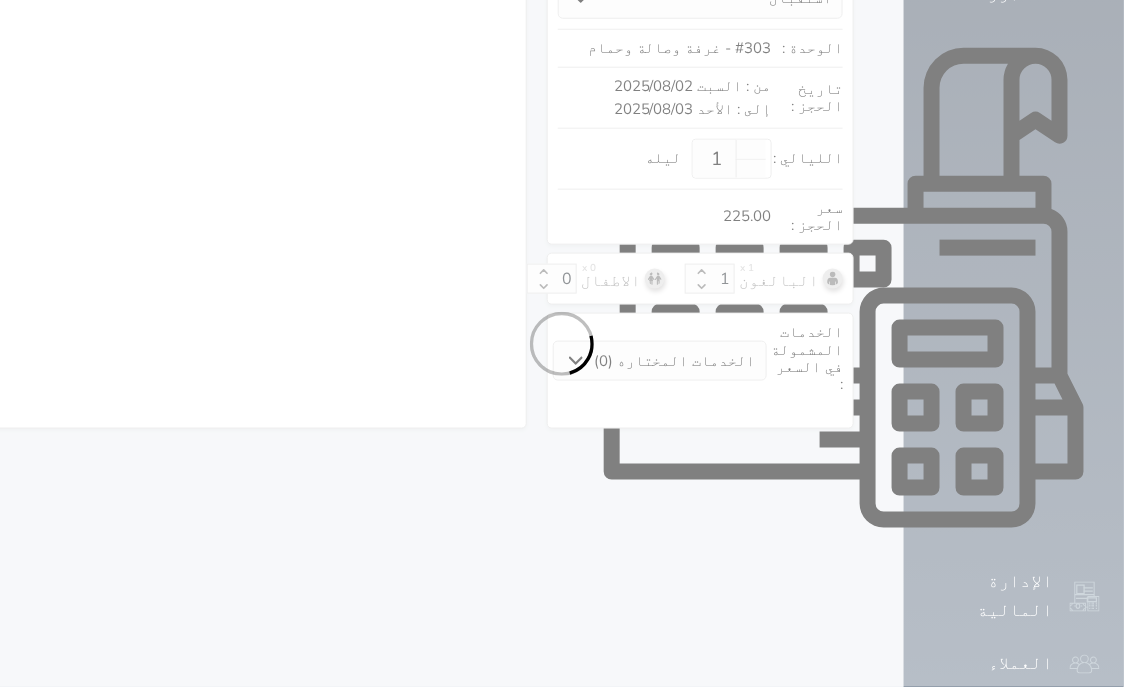 select on "1" 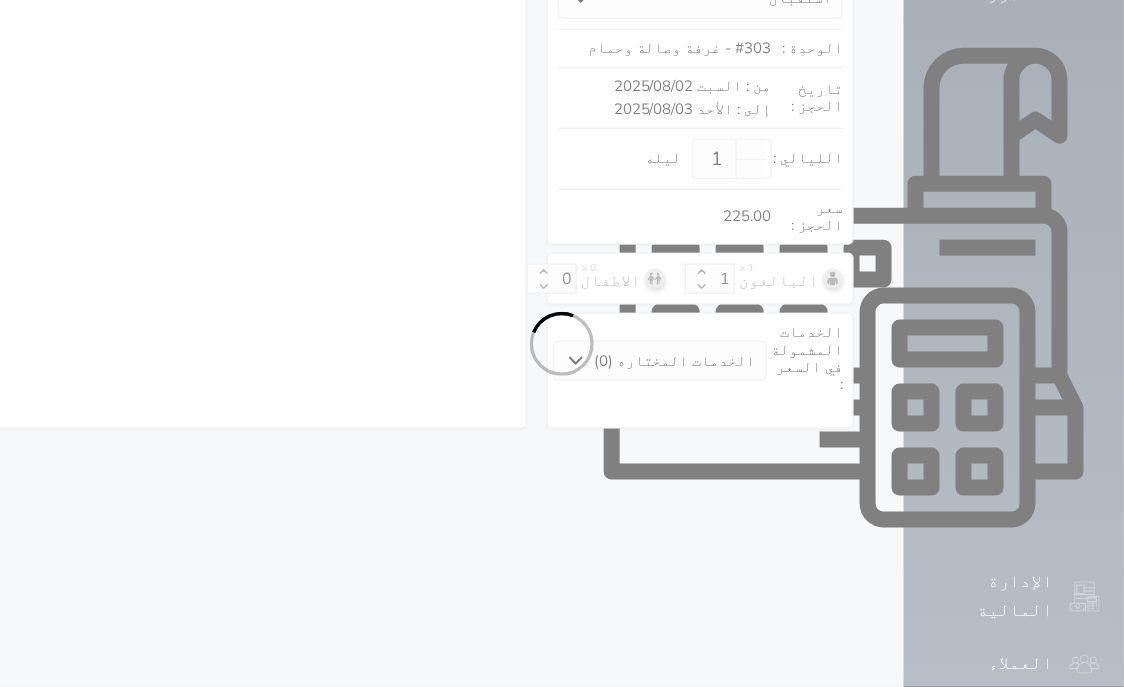 select on "113" 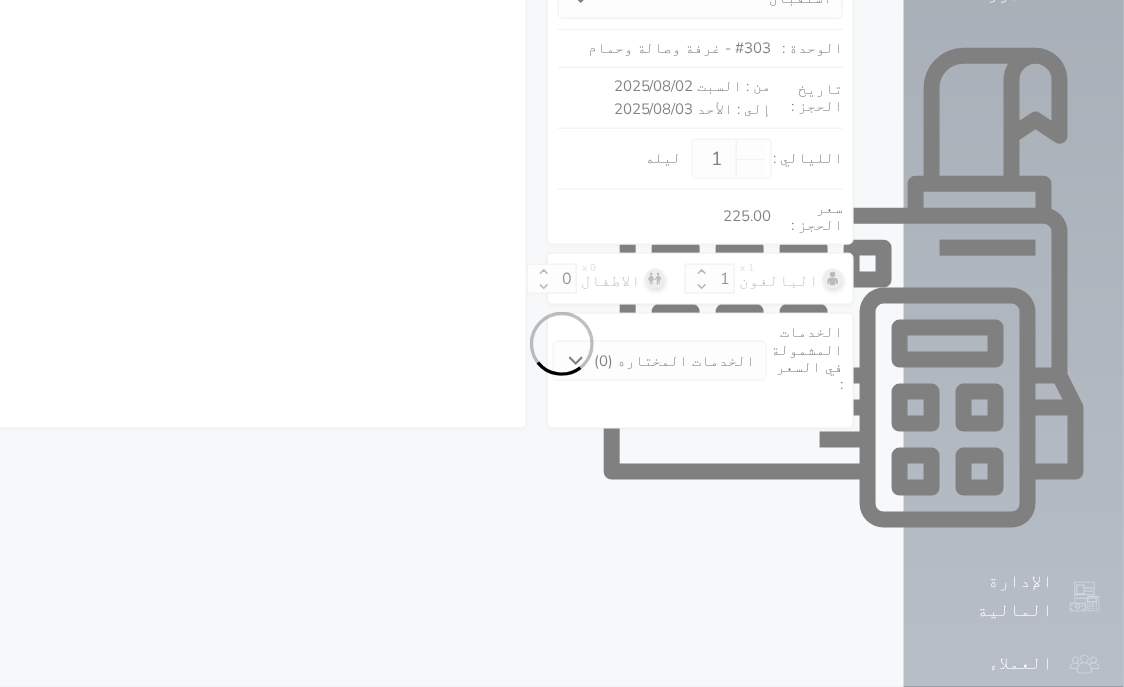select on "1" 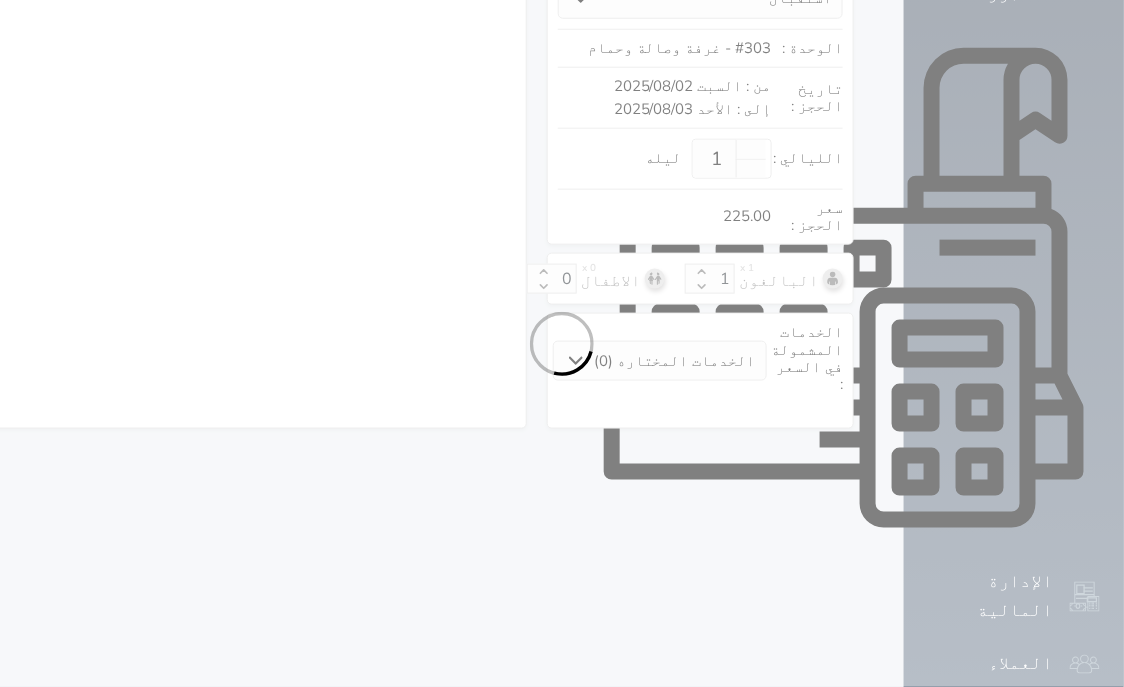 select on "7" 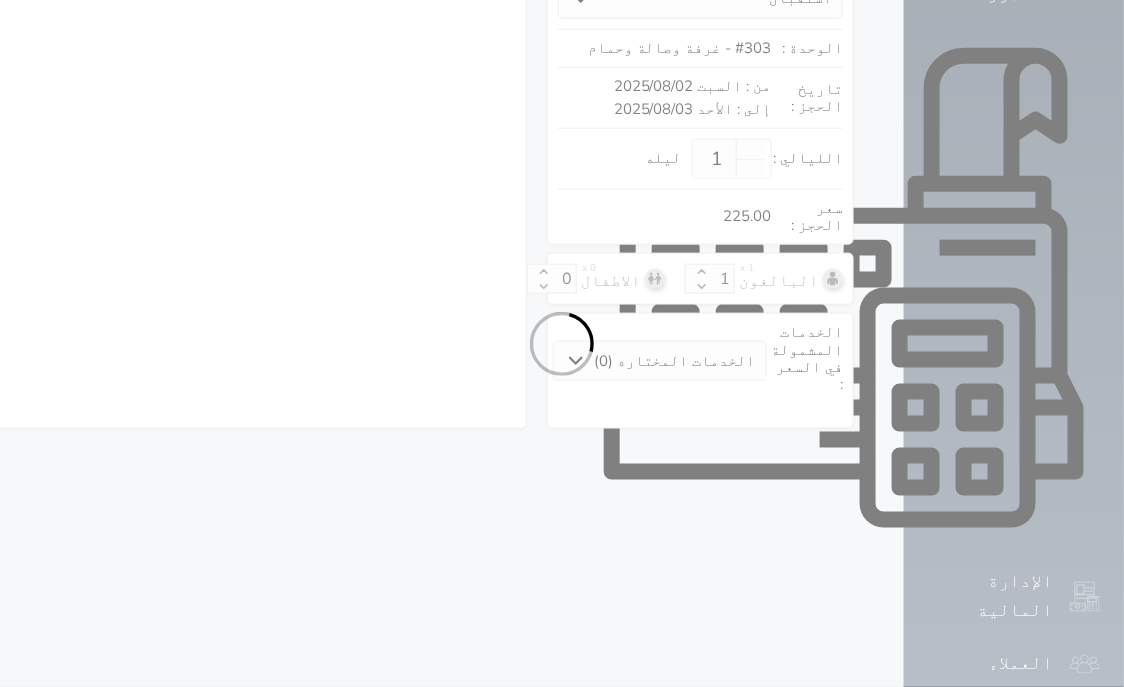 select 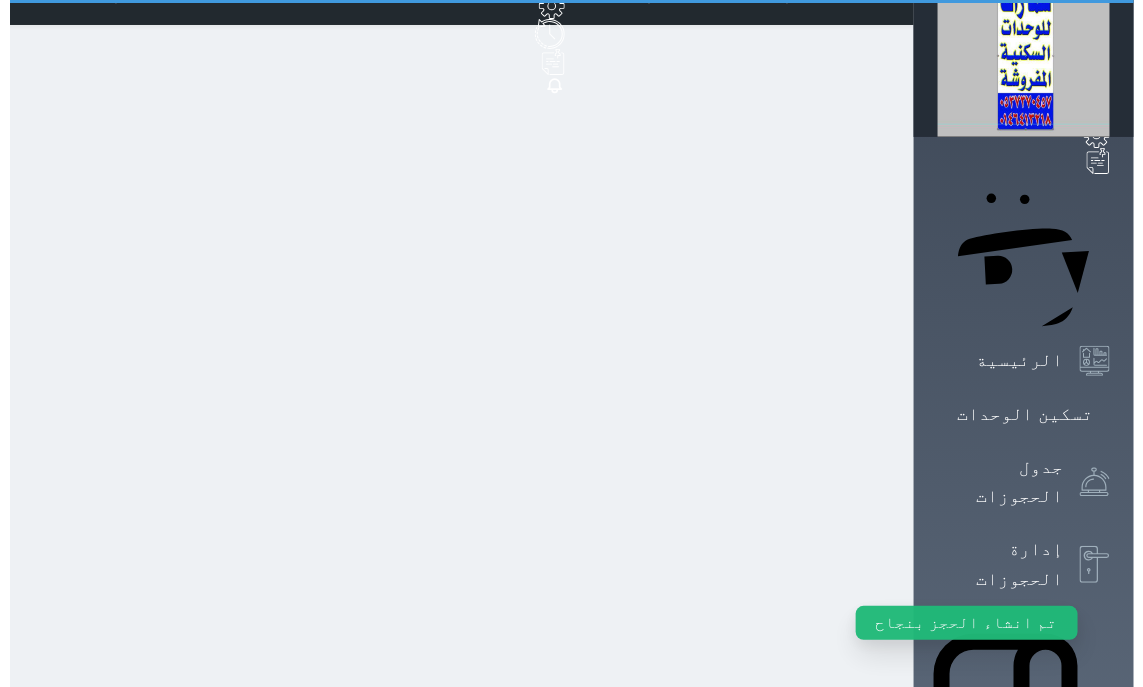 scroll, scrollTop: 0, scrollLeft: 0, axis: both 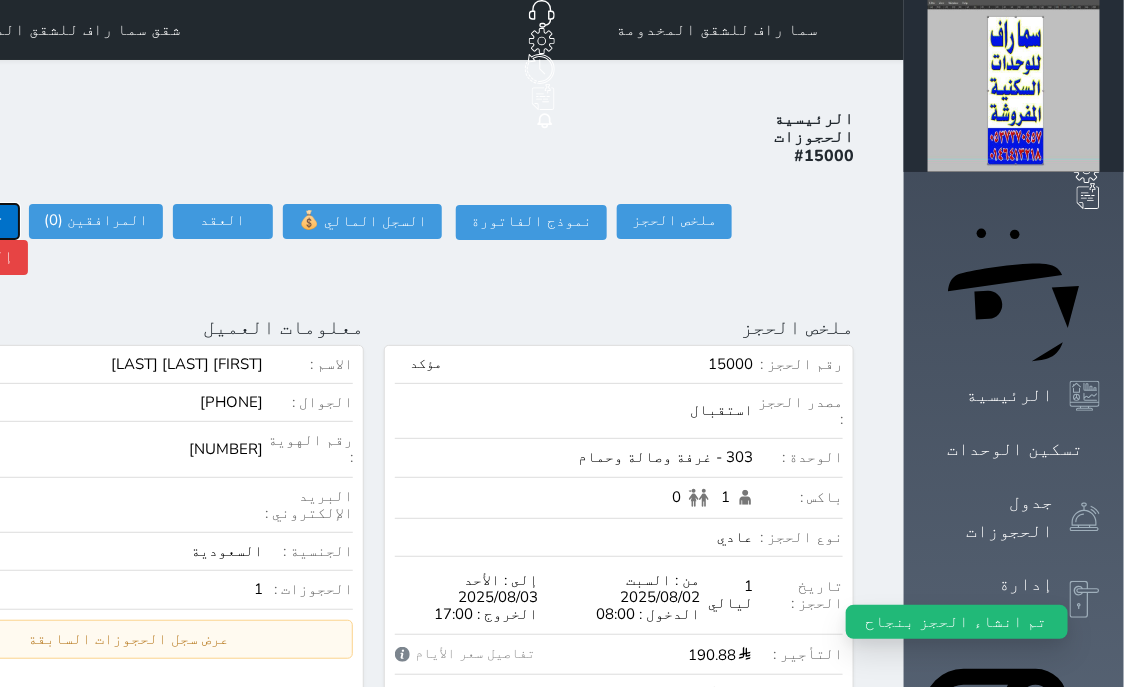 click on "تسجيل دخول" at bounding box center [-39, 221] 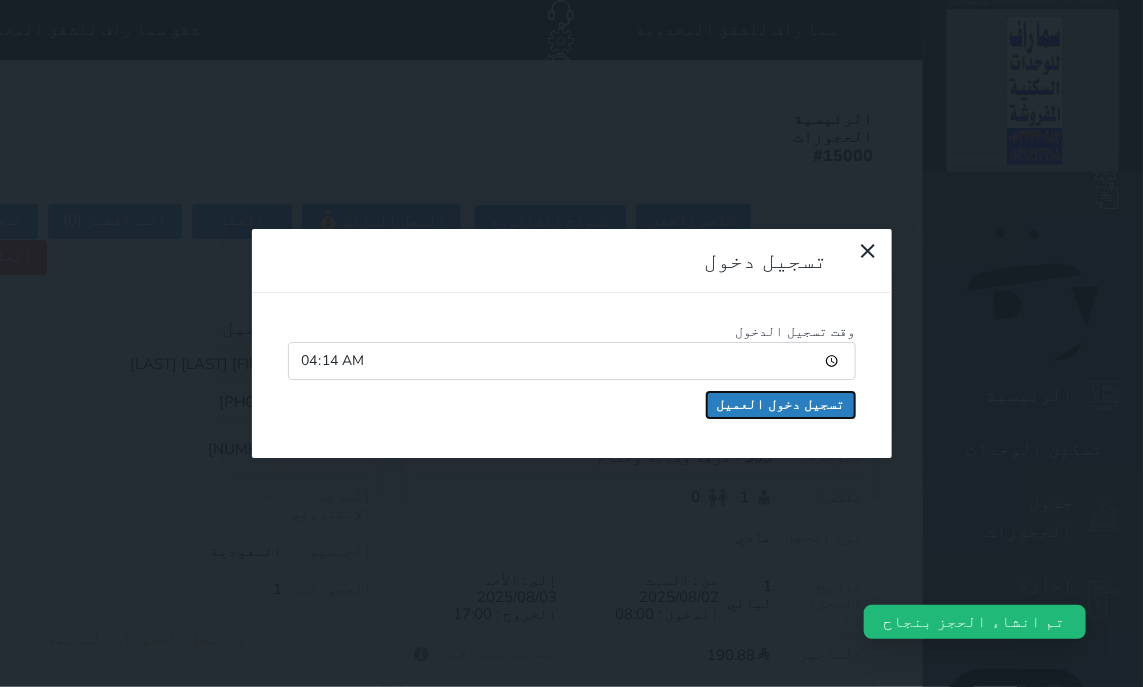 click on "تسجيل دخول العميل" at bounding box center [781, 405] 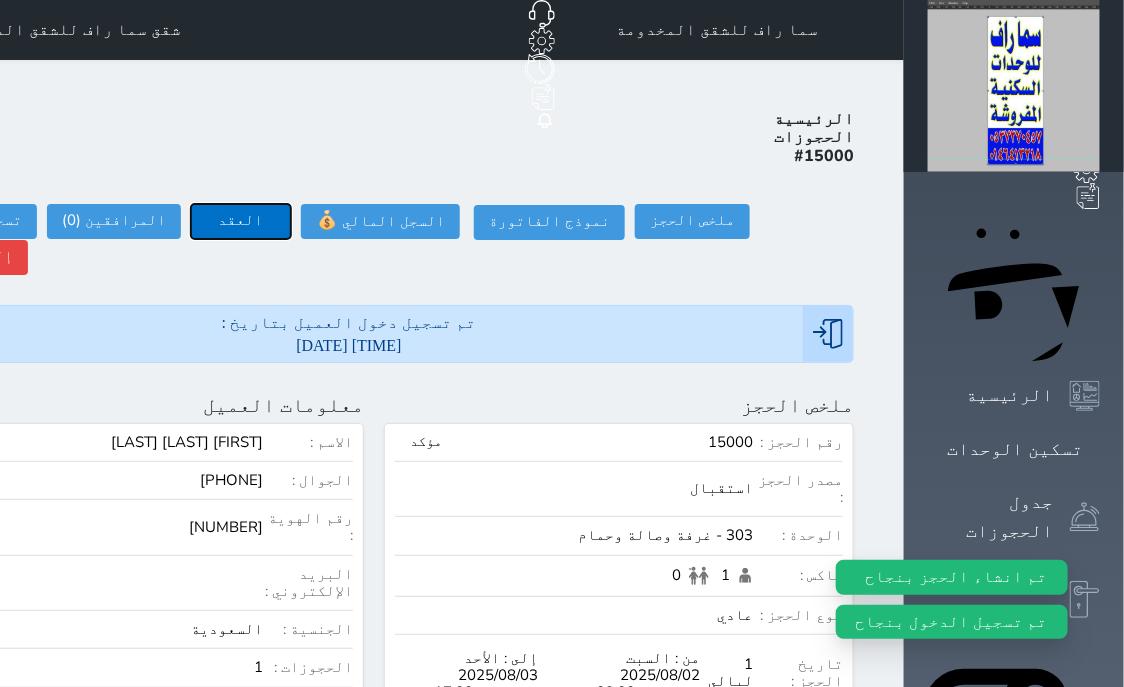 click on "العقد" at bounding box center [241, 221] 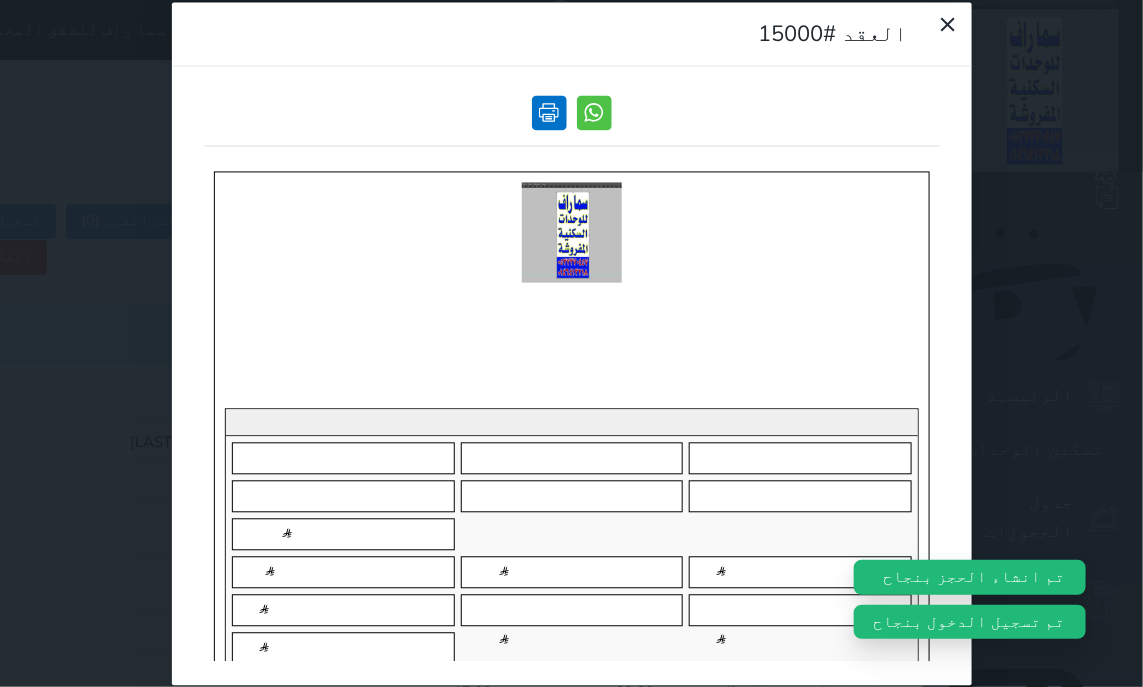 scroll, scrollTop: 0, scrollLeft: 0, axis: both 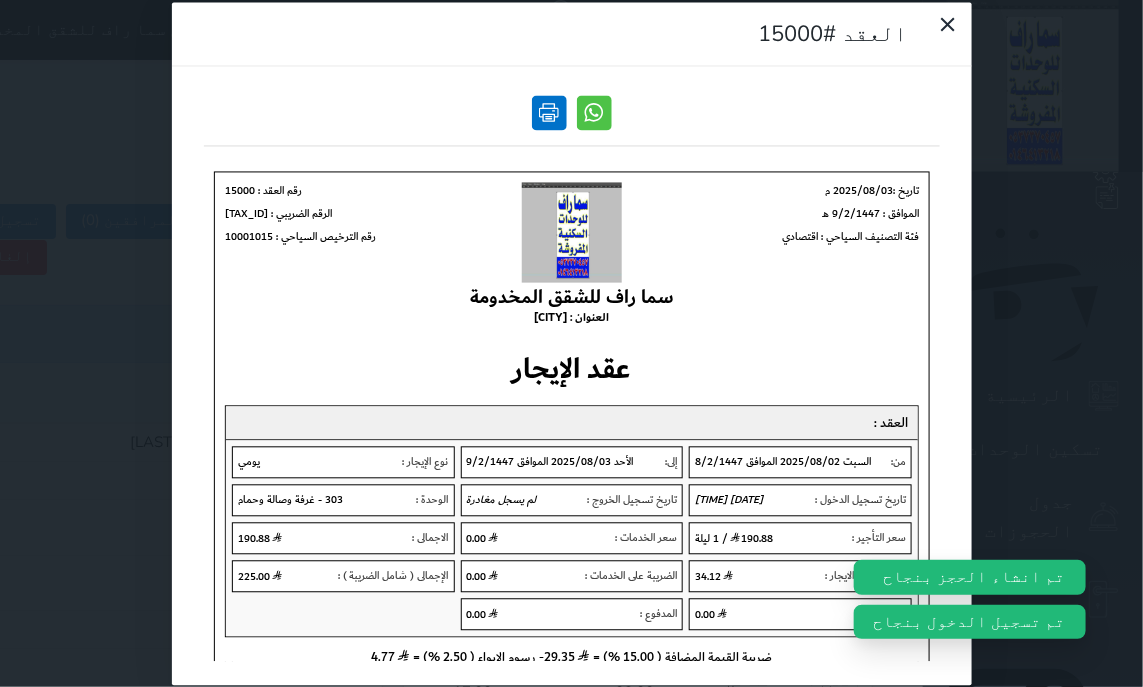 click at bounding box center (549, 112) 